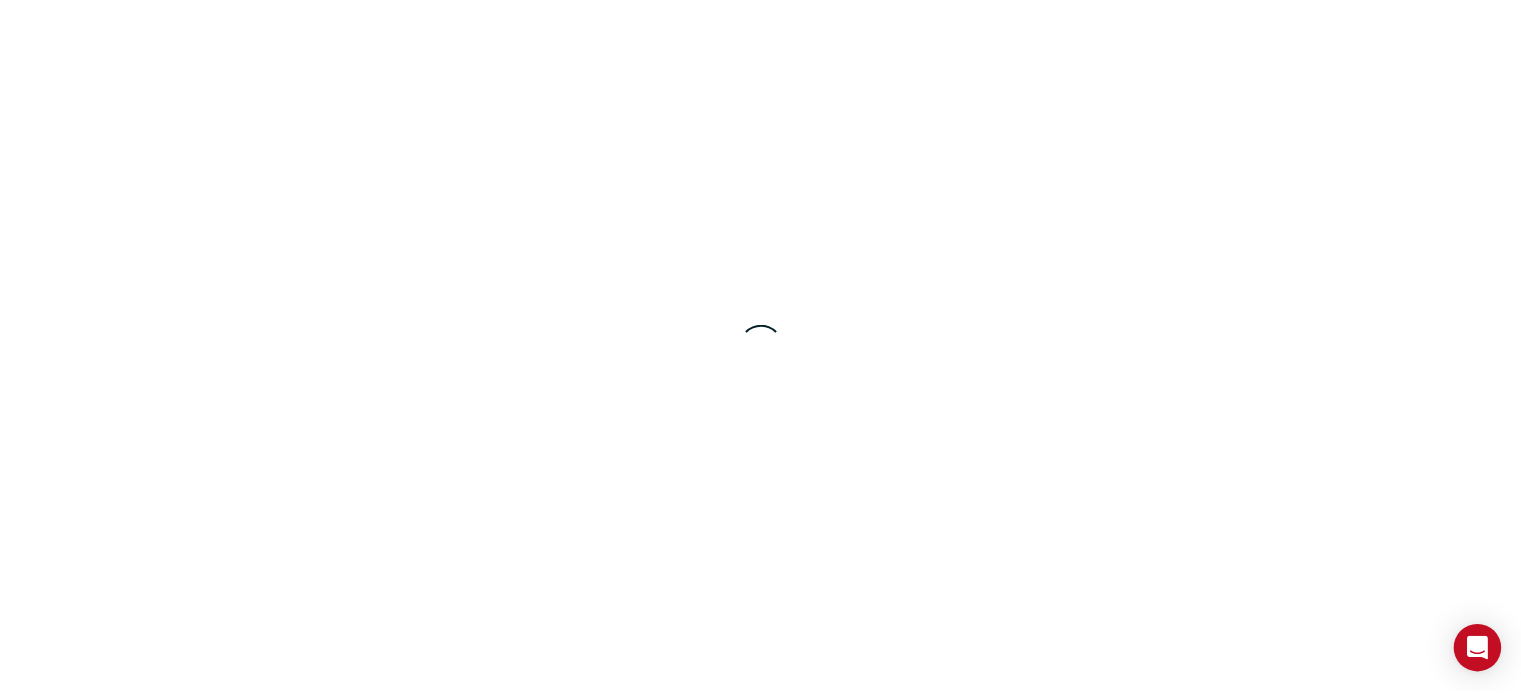 scroll, scrollTop: 0, scrollLeft: 0, axis: both 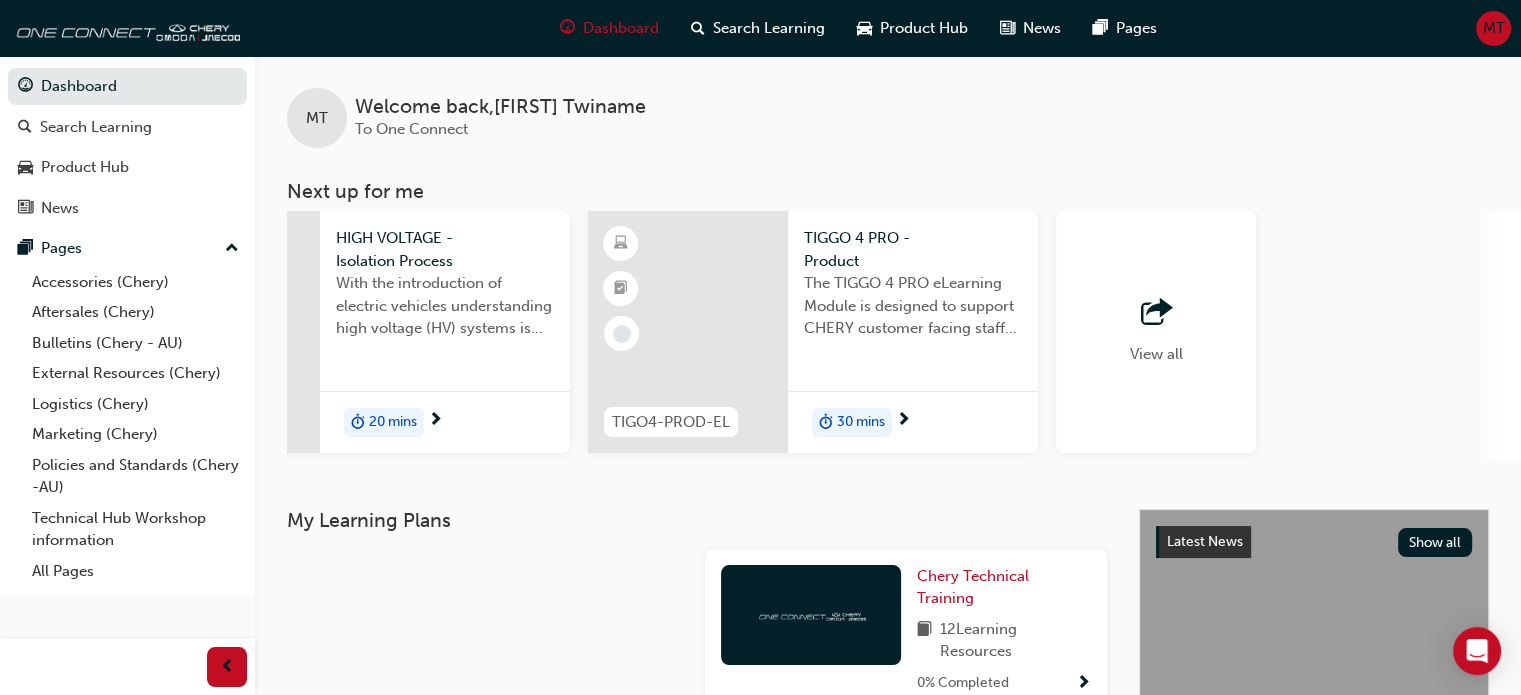 click on "View all" at bounding box center [1156, 332] 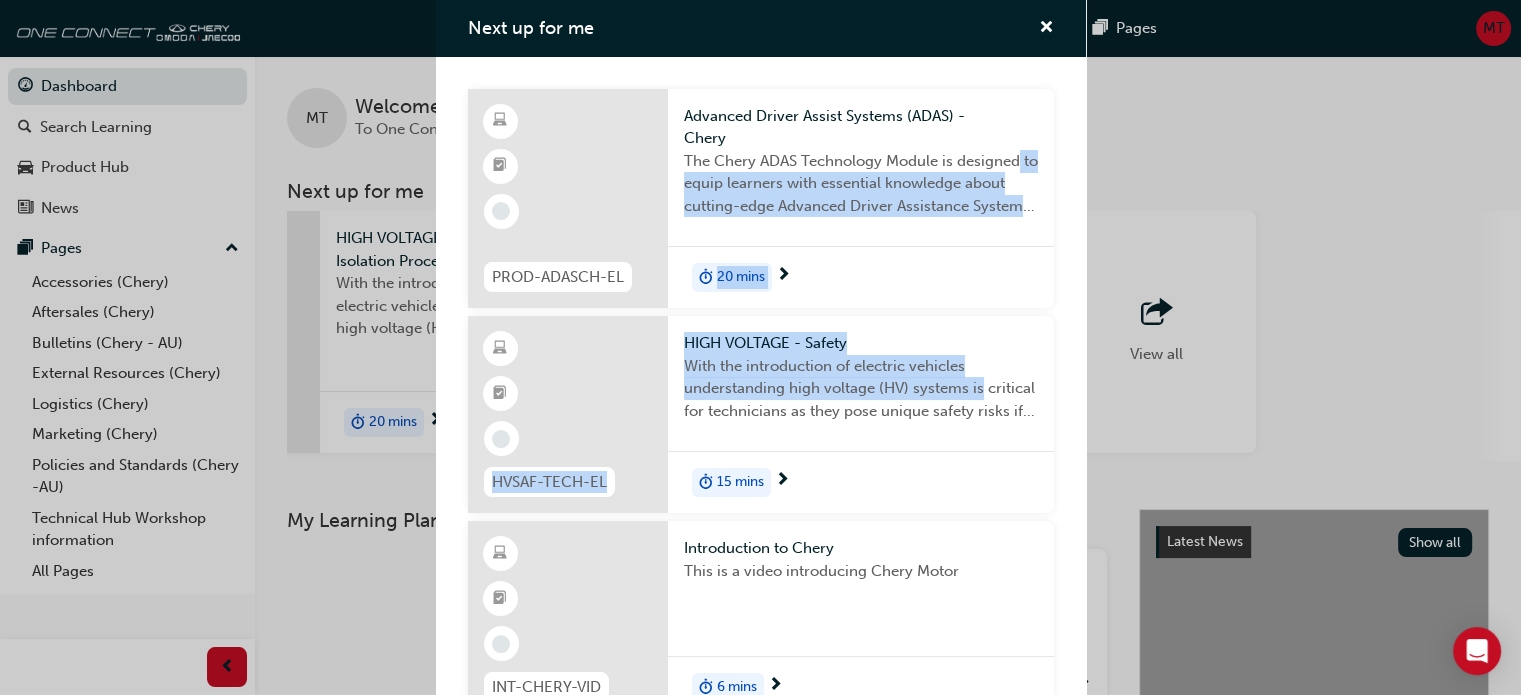 drag, startPoint x: 1138, startPoint y: 377, endPoint x: 1095, endPoint y: 155, distance: 226.12607 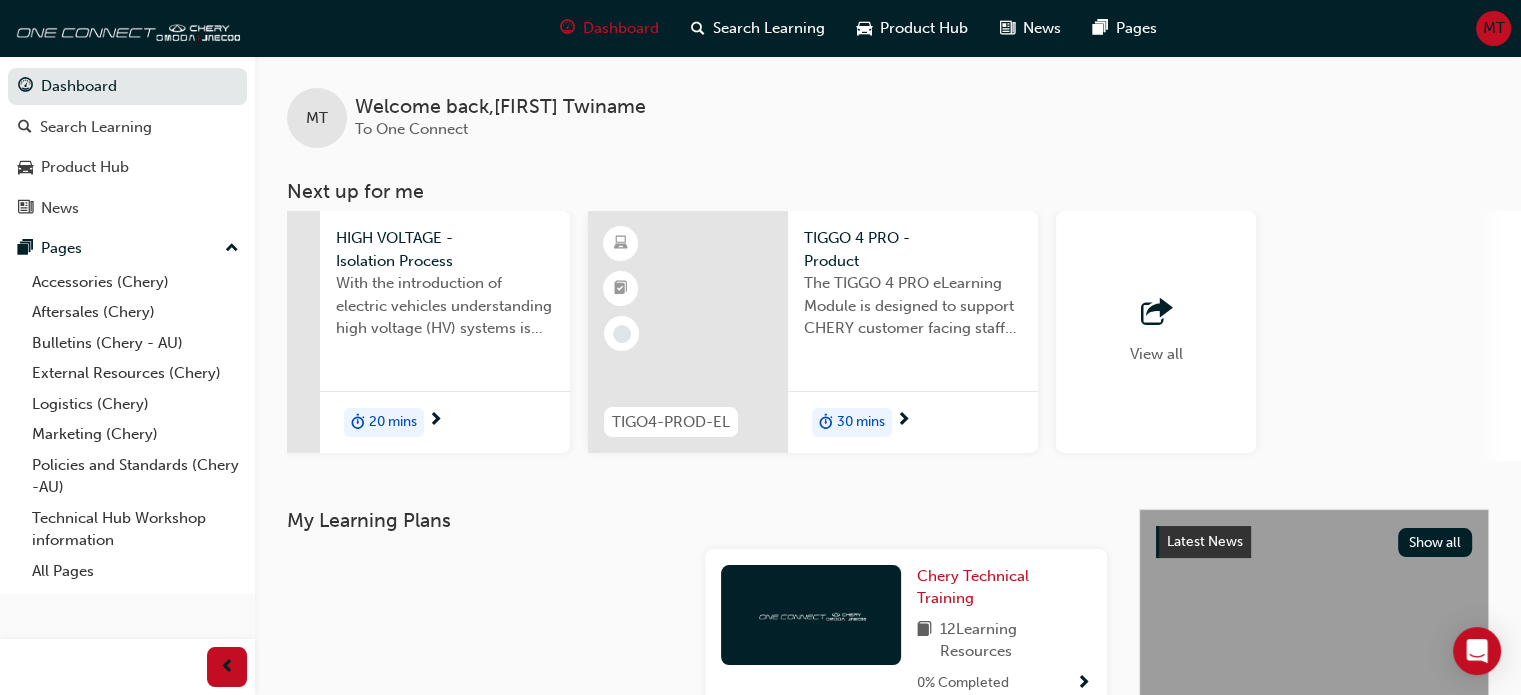 click on "View all" at bounding box center (1156, 332) 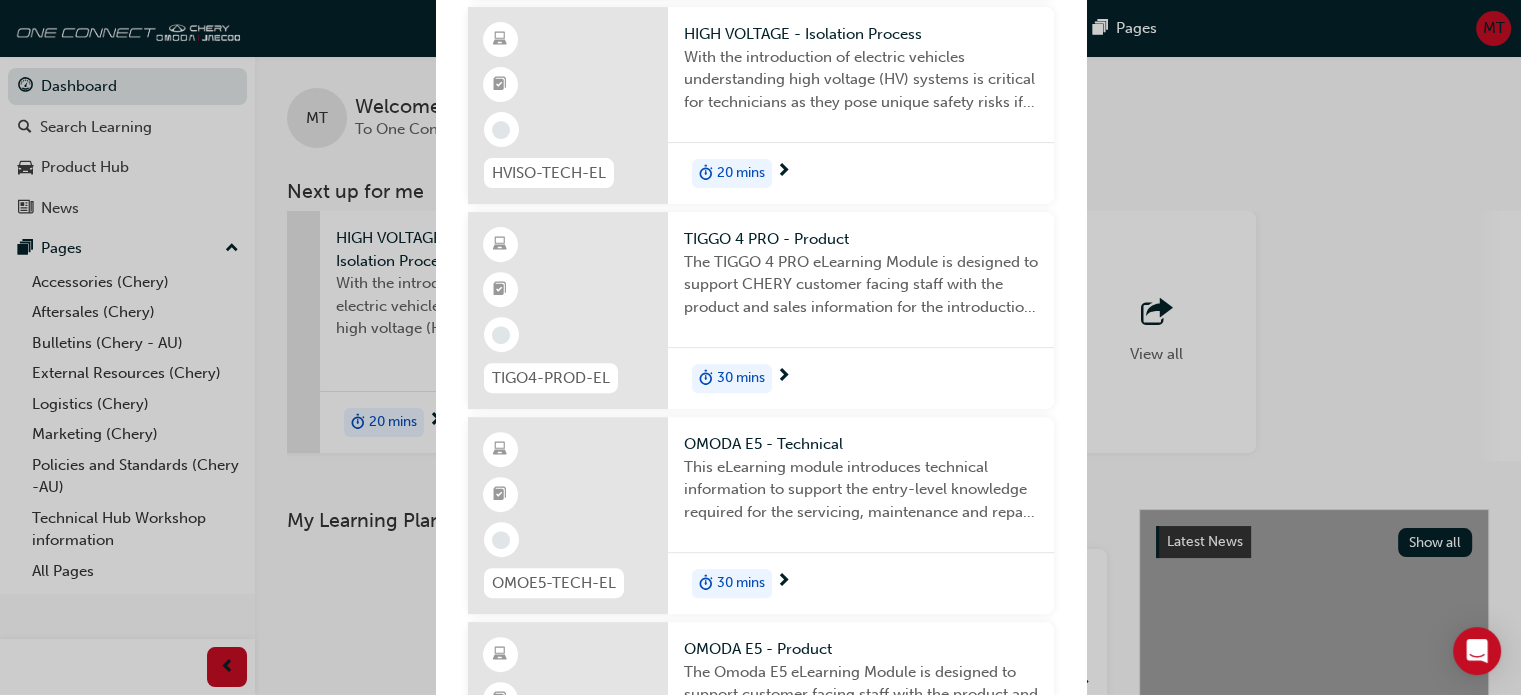 scroll, scrollTop: 0, scrollLeft: 0, axis: both 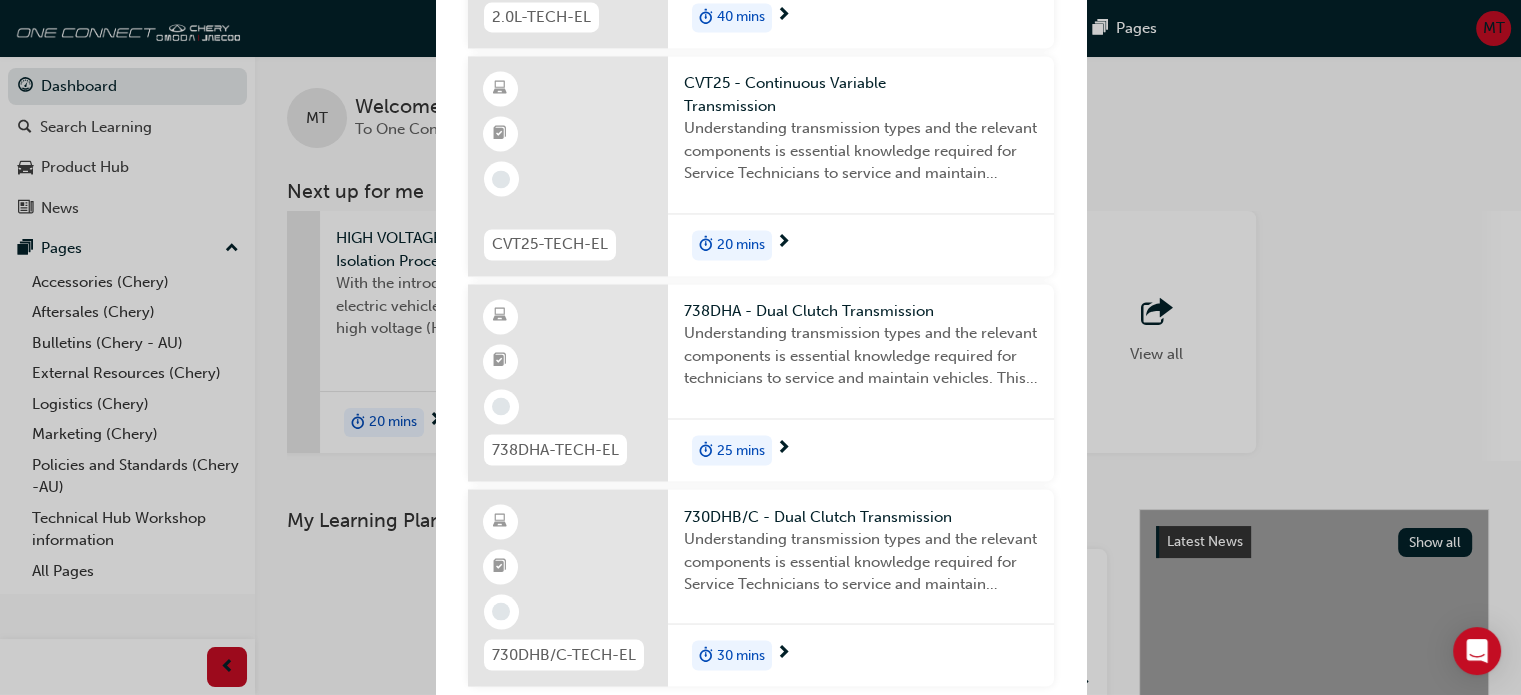 click on "Next up for me PROD-ADASCH-EL Advanced Driver Assist Systems (ADAS) - Chery The Chery ADAS Technology Module is designed to equip learners with essential knowledge about cutting-edge Advanced Driver Assistance Systems (ADAS). 20 mins HVSAF-TECH-EL HIGH VOLTAGE - Safety With the introduction of electric vehicles understanding high voltage (HV) systems is critical for technicians as they pose unique safety risks if not handled properly.  15 mins INT-CHERY-VID Introduction to Chery This is a video introducing Chery Motor 6 mins HVISO-TECH-EL HIGH VOLTAGE - Isolation Process With the introduction of electric vehicles understanding high voltage (HV) systems is critical for technicians as they pose unique safety risks if not handled properly.
The safe isolation process is a structured approach to deactivating and securing HV systems before performing any repairs or maintenance.
20 mins TIGO4-PROD-EL TIGGO 4 PRO - Product 30 mins OMOE5-TECH-EL OMODA E5 - Technical 30 mins OME5-PROD-EL OMODA E5 - Product 30 mins" at bounding box center (760, 347) 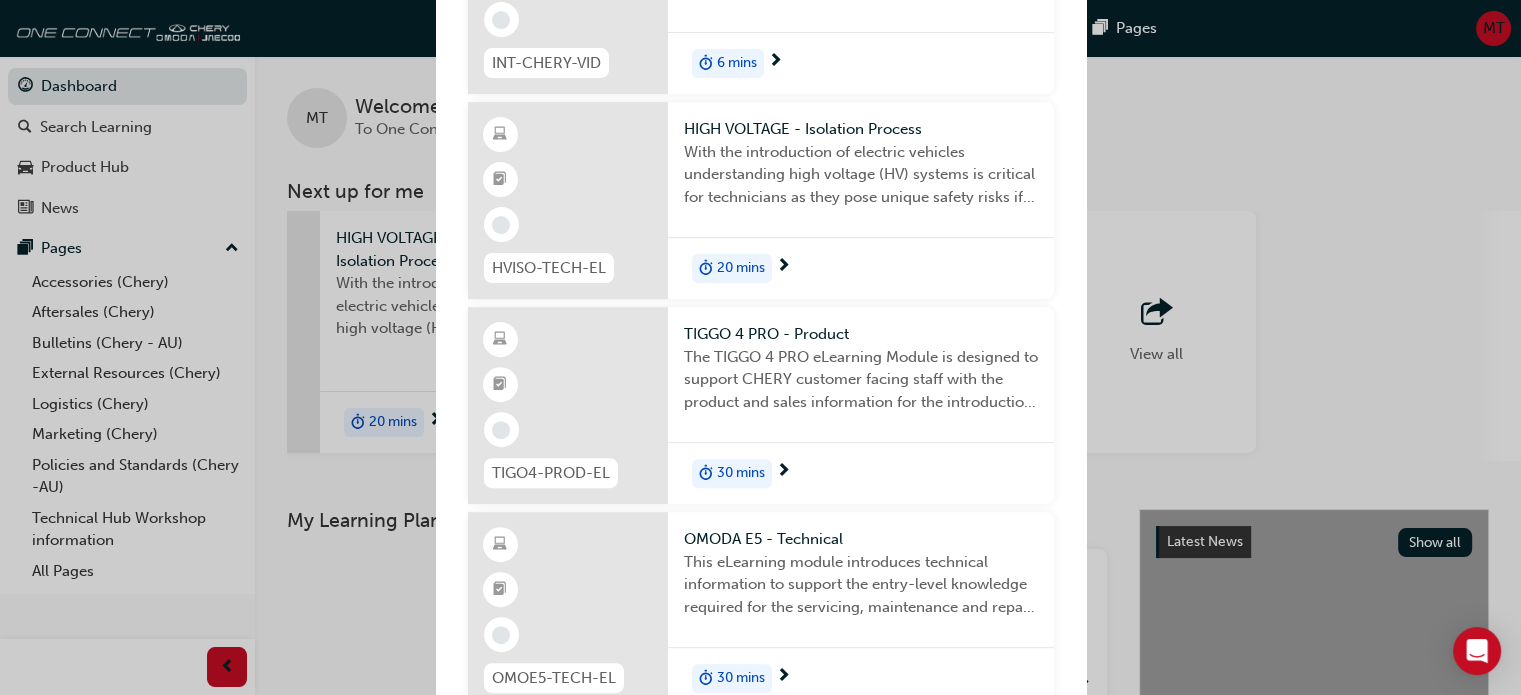 scroll, scrollTop: 0, scrollLeft: 0, axis: both 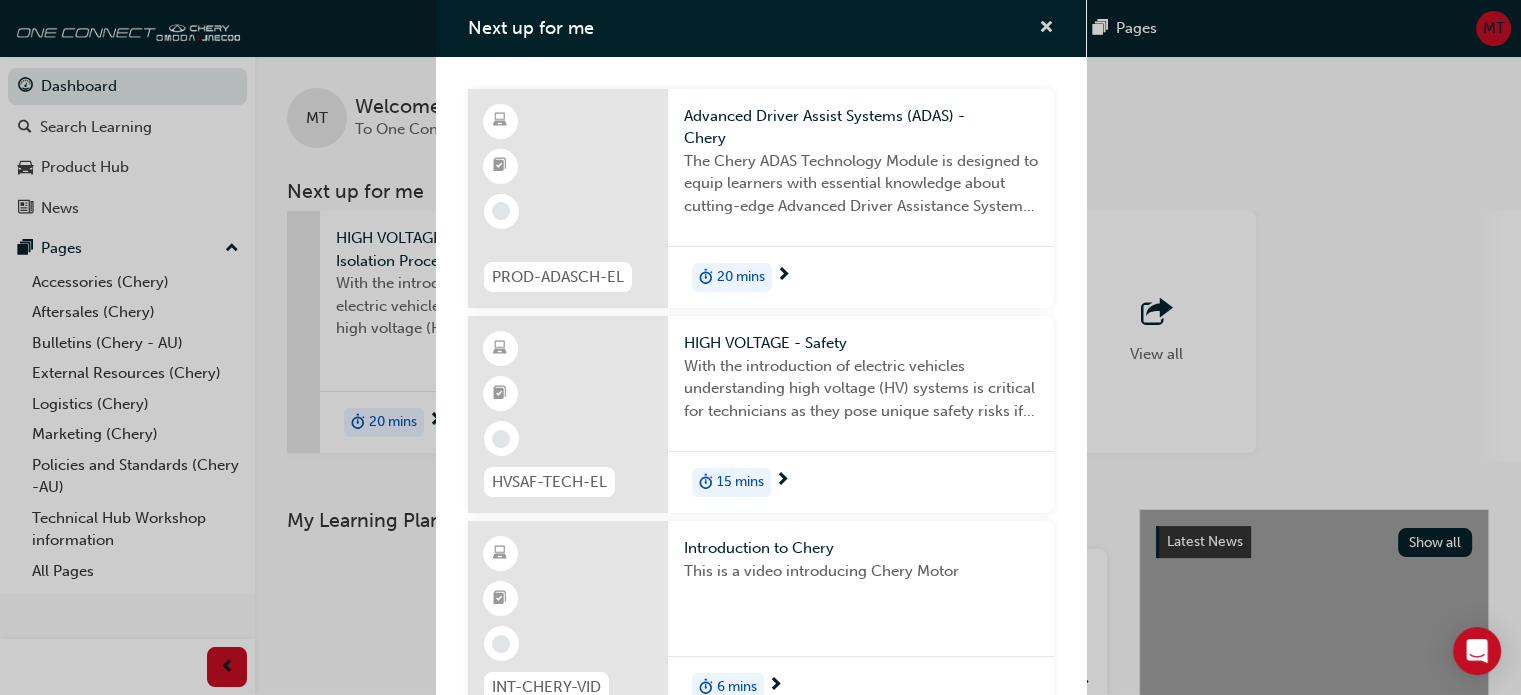 click at bounding box center (1046, 29) 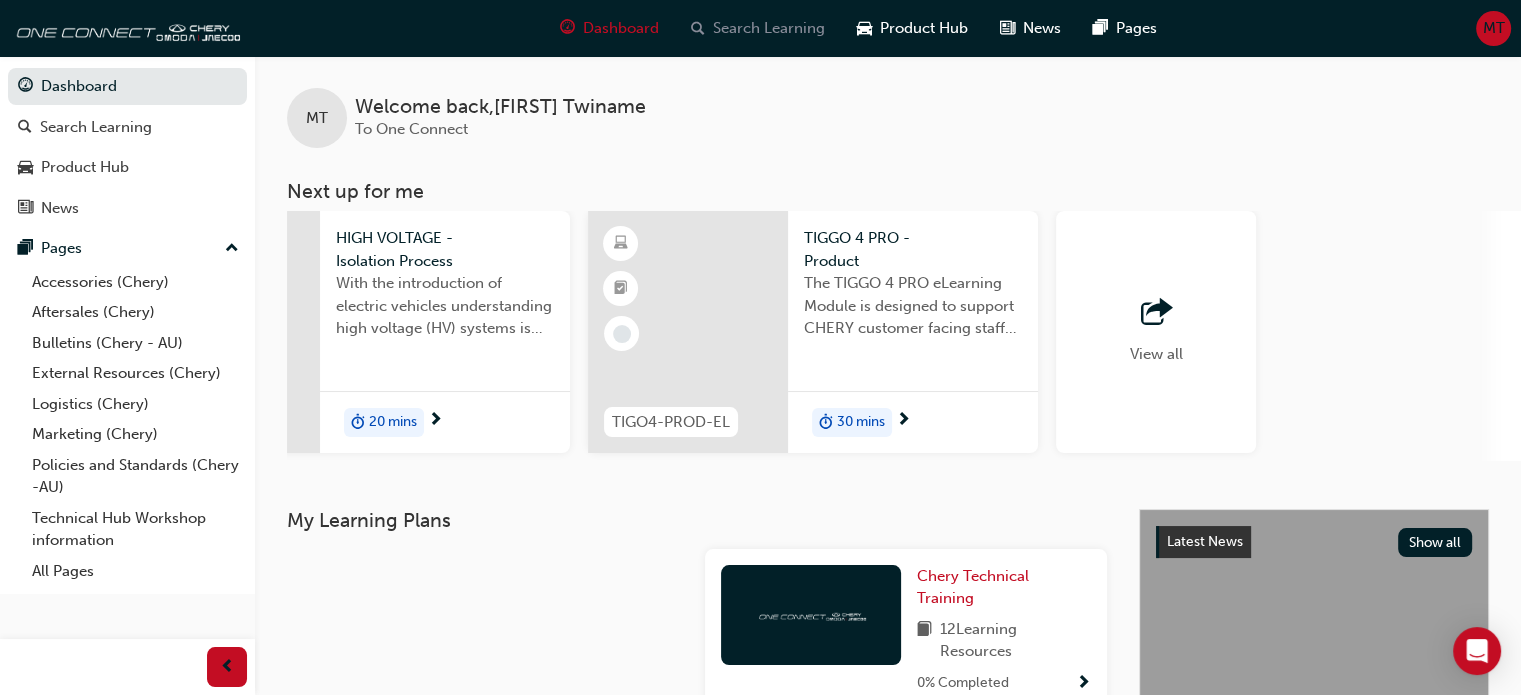 click on "Search Learning" at bounding box center [769, 28] 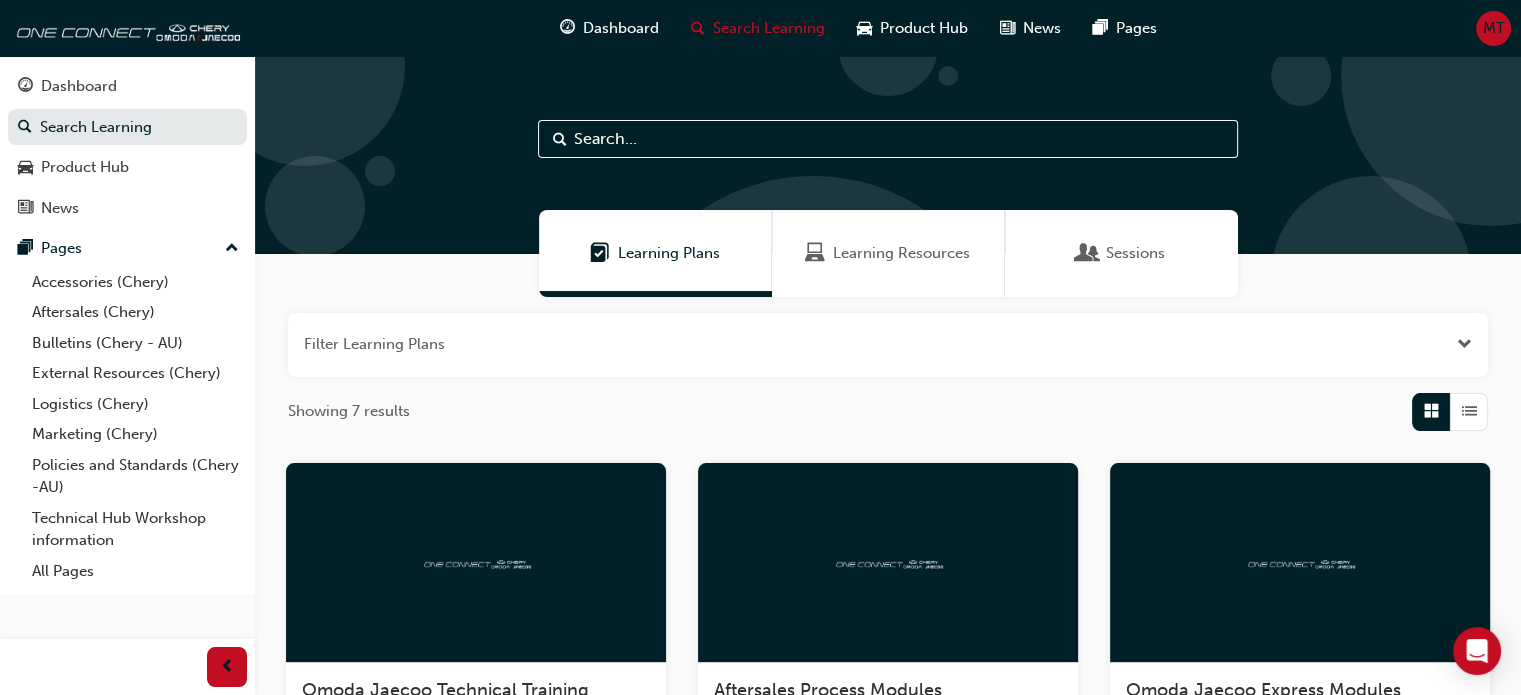 click on "Learning Resources" at bounding box center (901, 253) 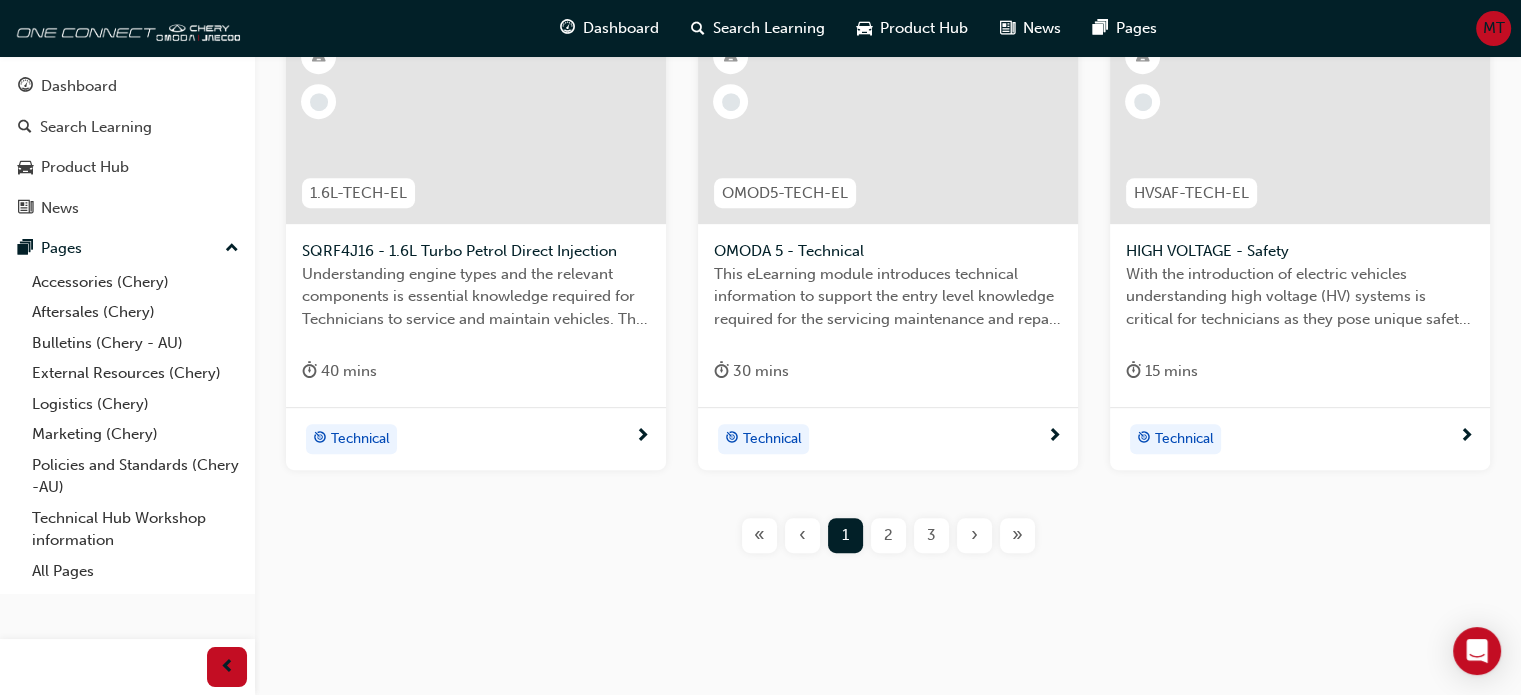 scroll, scrollTop: 936, scrollLeft: 0, axis: vertical 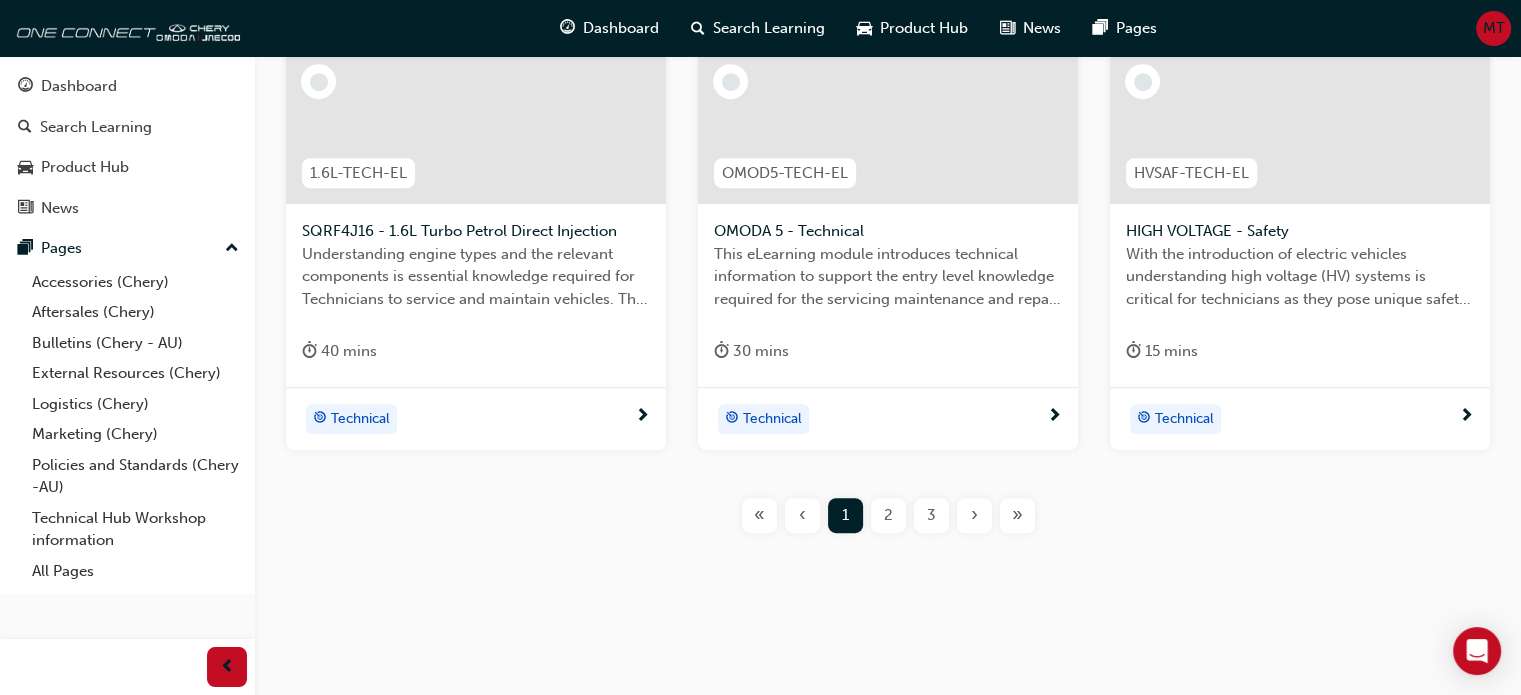 click on "3" at bounding box center [931, 515] 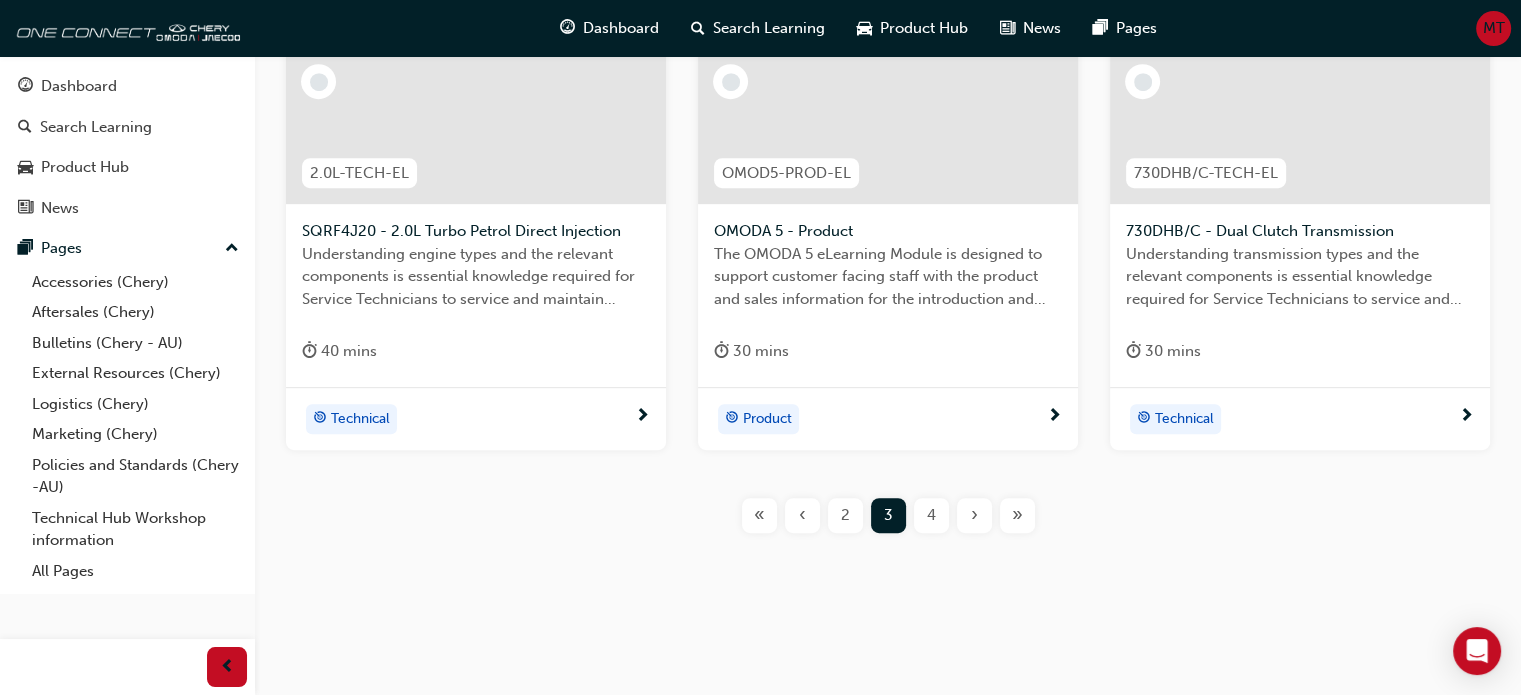click on "4" at bounding box center [931, 515] 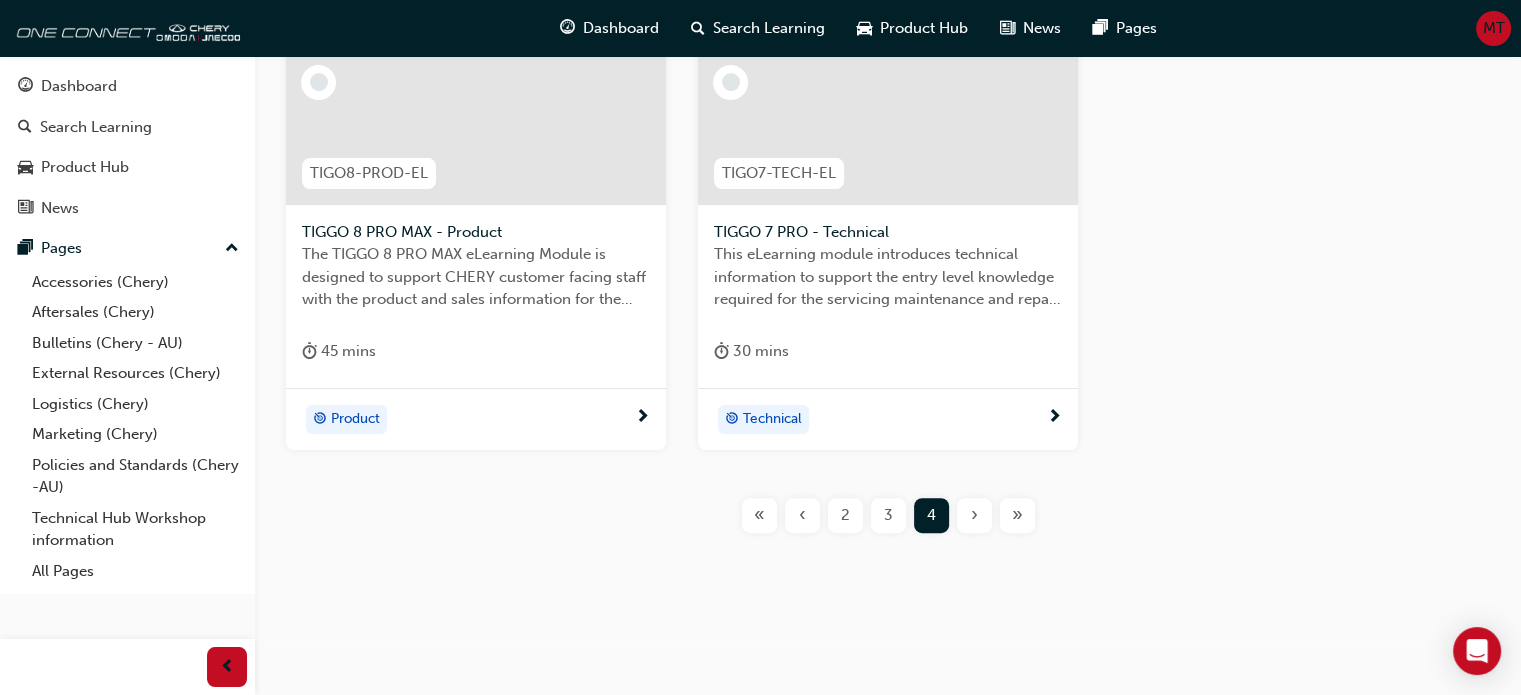click on "2" at bounding box center (845, 515) 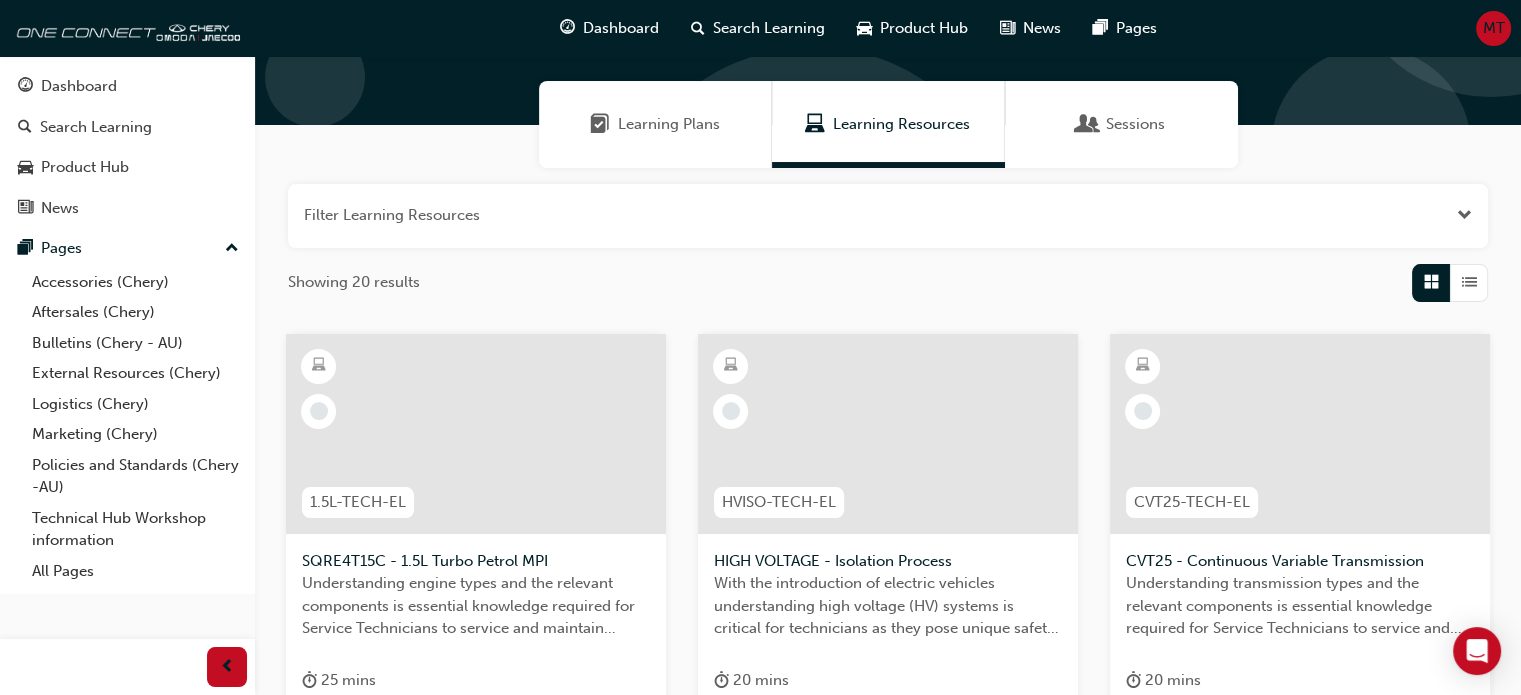 scroll, scrollTop: 62, scrollLeft: 0, axis: vertical 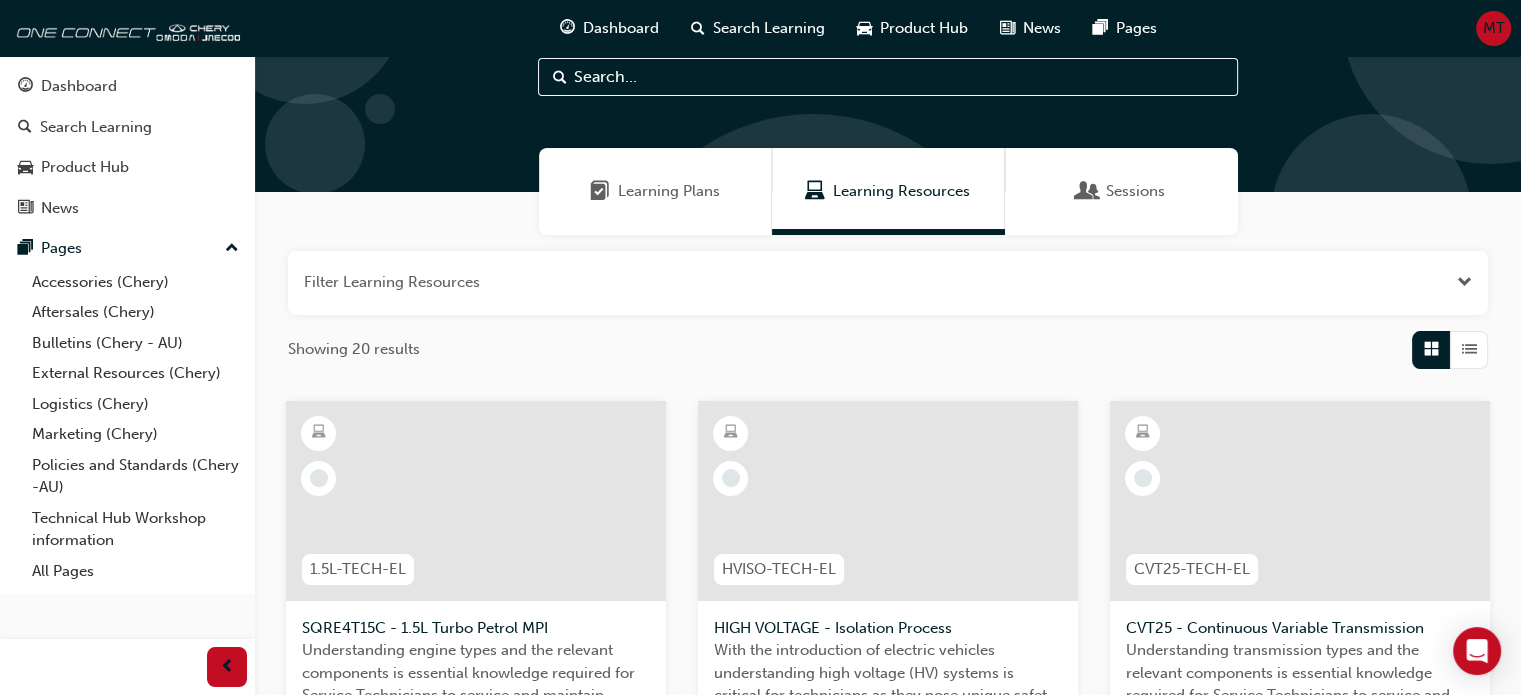 click on "Learning Plans" at bounding box center (655, 191) 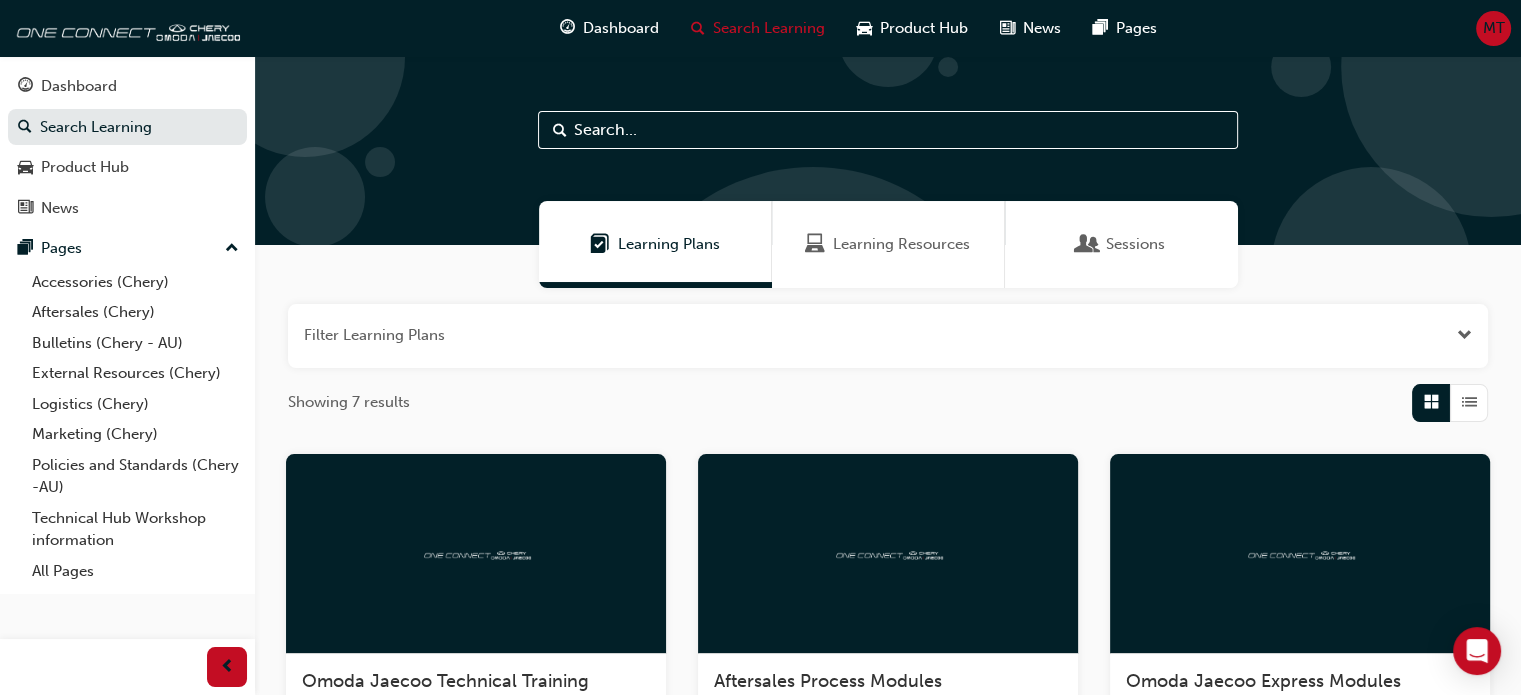 scroll, scrollTop: 0, scrollLeft: 0, axis: both 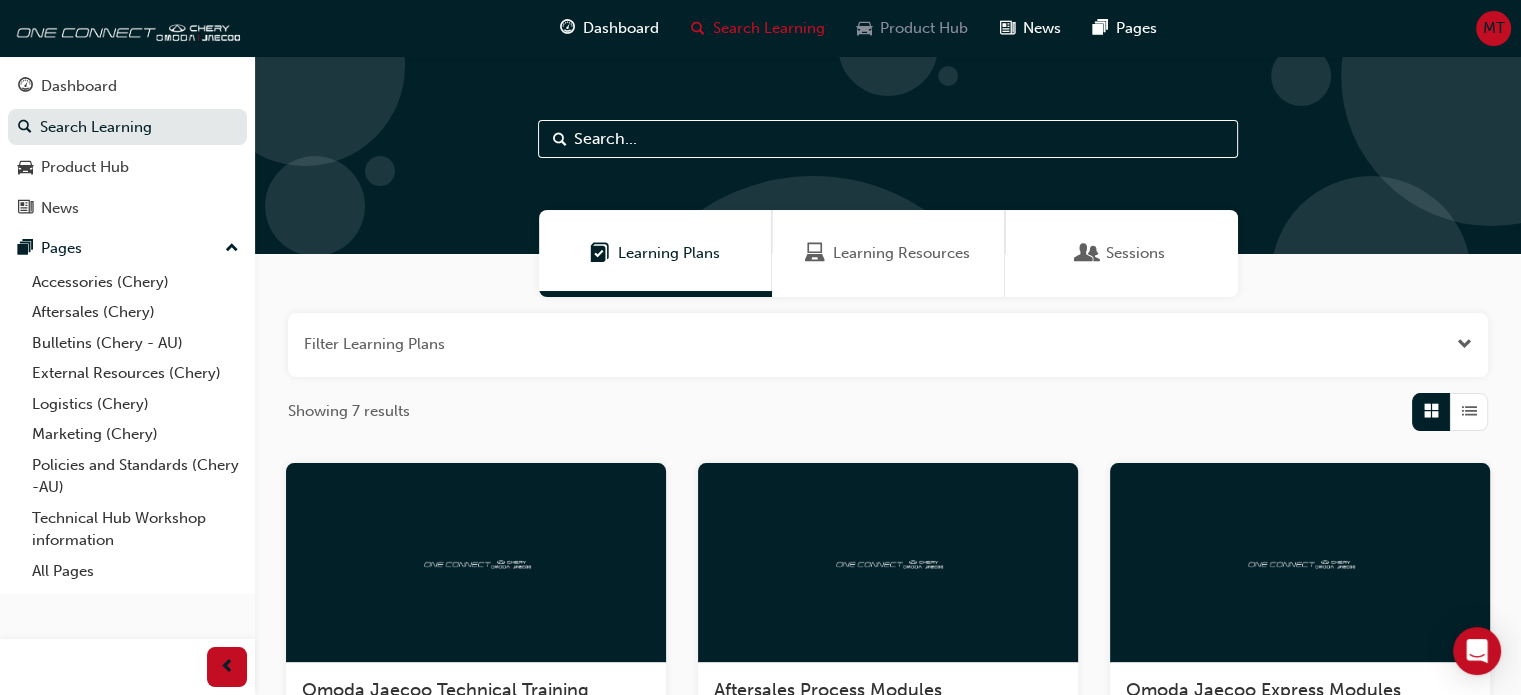 click on "Product Hub" at bounding box center [924, 28] 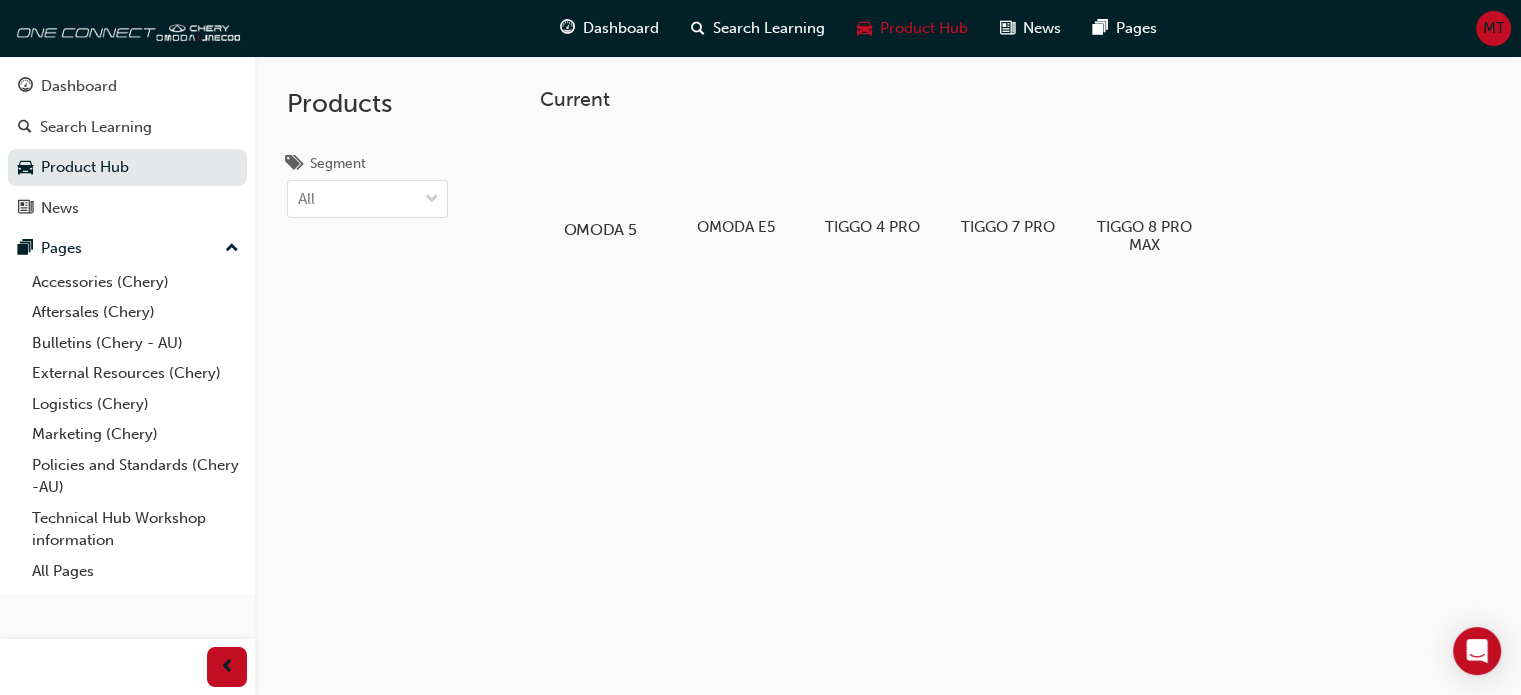click at bounding box center (600, 172) 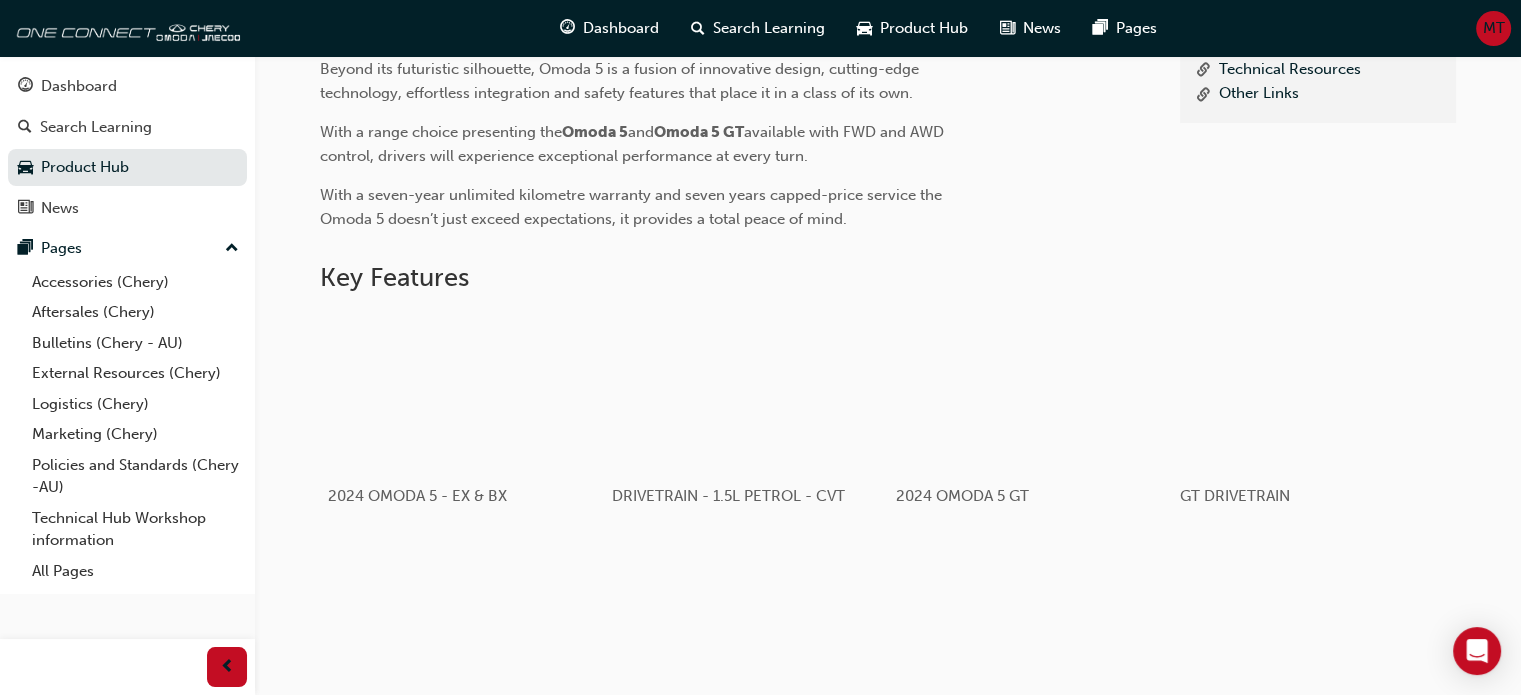 scroll, scrollTop: 757, scrollLeft: 0, axis: vertical 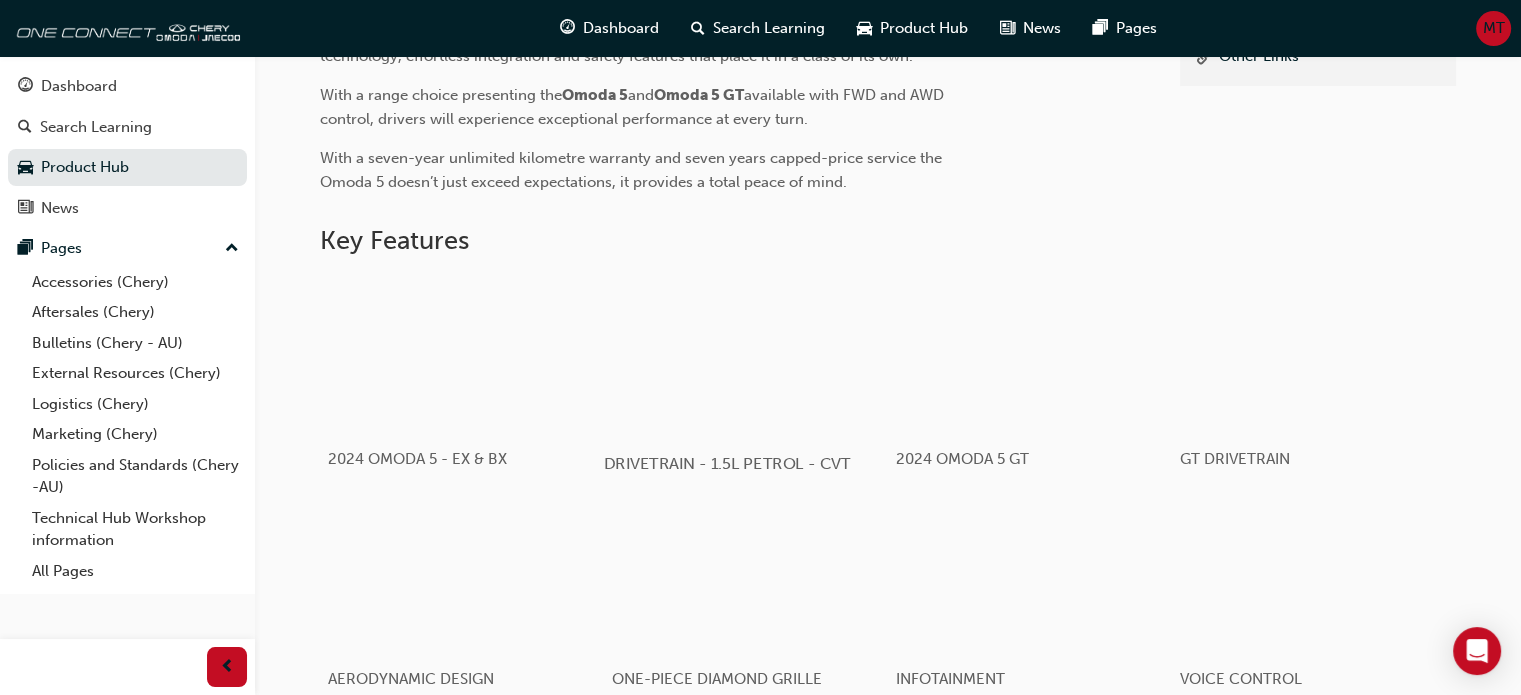 click at bounding box center [745, 354] 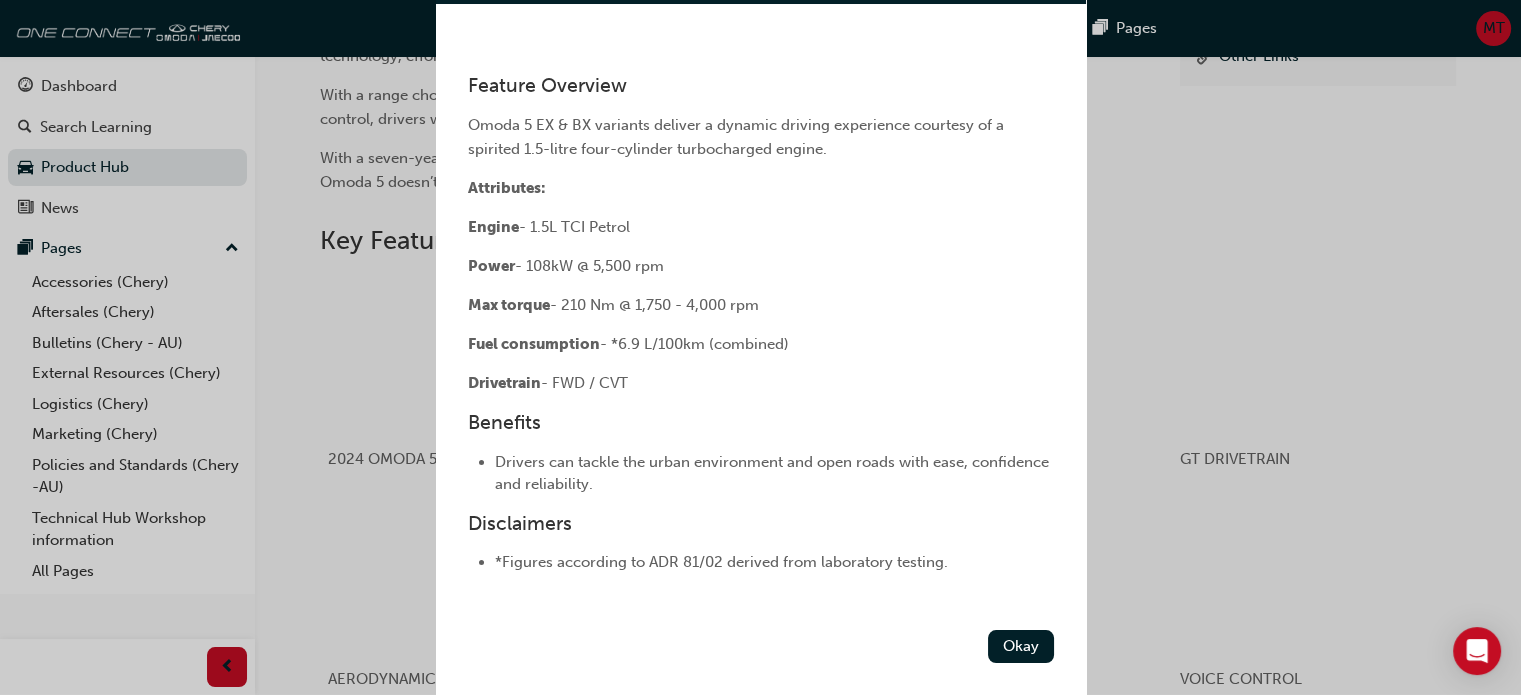 scroll, scrollTop: 347, scrollLeft: 0, axis: vertical 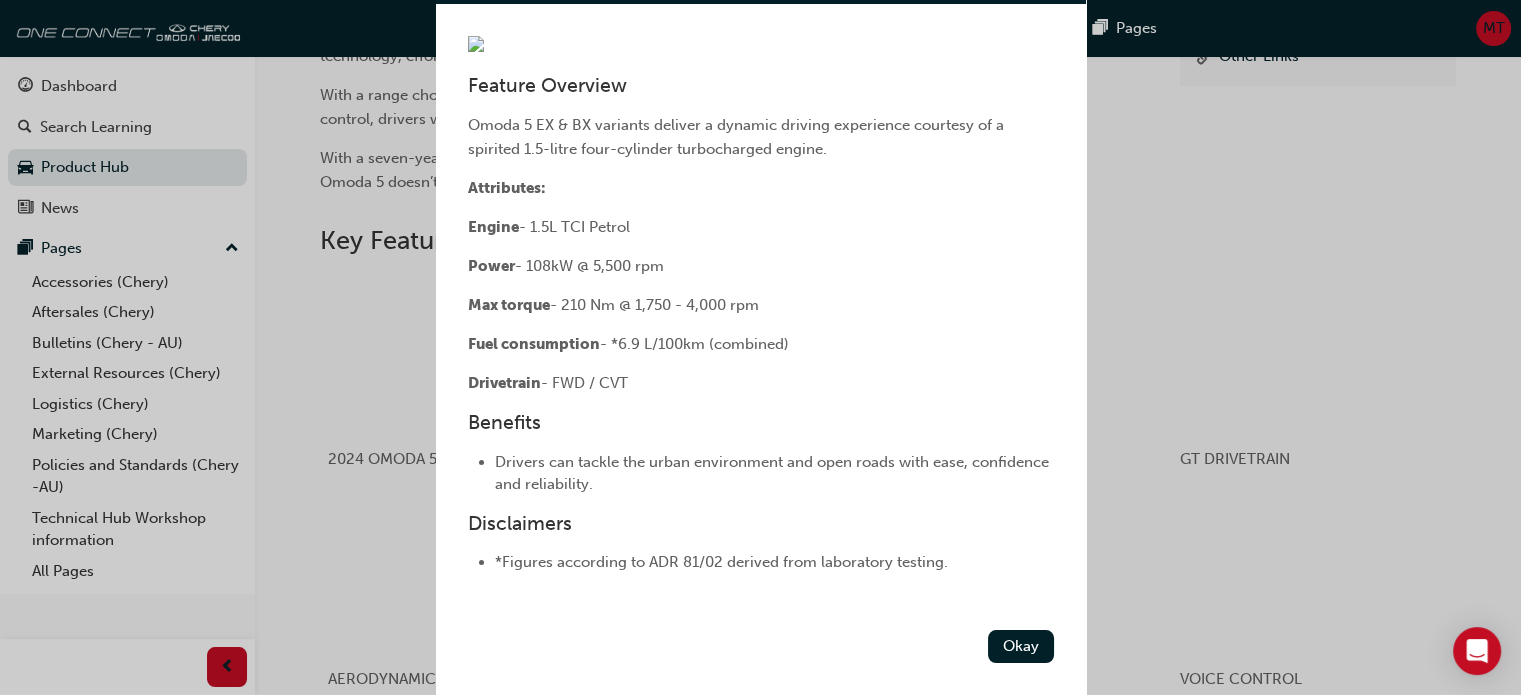 click on "DRIVETRAIN - 1.5L PETROL - CVT Feature Overview Omoda 5 EX & BX variants deliver a dynamic driving experience courtesy of a spirited 1.5-litre four-cylinder turbocharged engine. Attributes: Engine  - 1.5L TCI Petrol Power  - 108kW @ 5,500 rpm Max torque  - 210 Nm @ 1,750 - 4,000 rpm Fuel consumption  - *6.9 L/100km (combined) Drivetrain  - FWD / CVT Benefits Drivers can tackle the urban environment and open roads with ease, confidence and reliability. Disclaimers *Figures according to ADR 81/02 derived from laboratory testing. Okay" at bounding box center (760, 347) 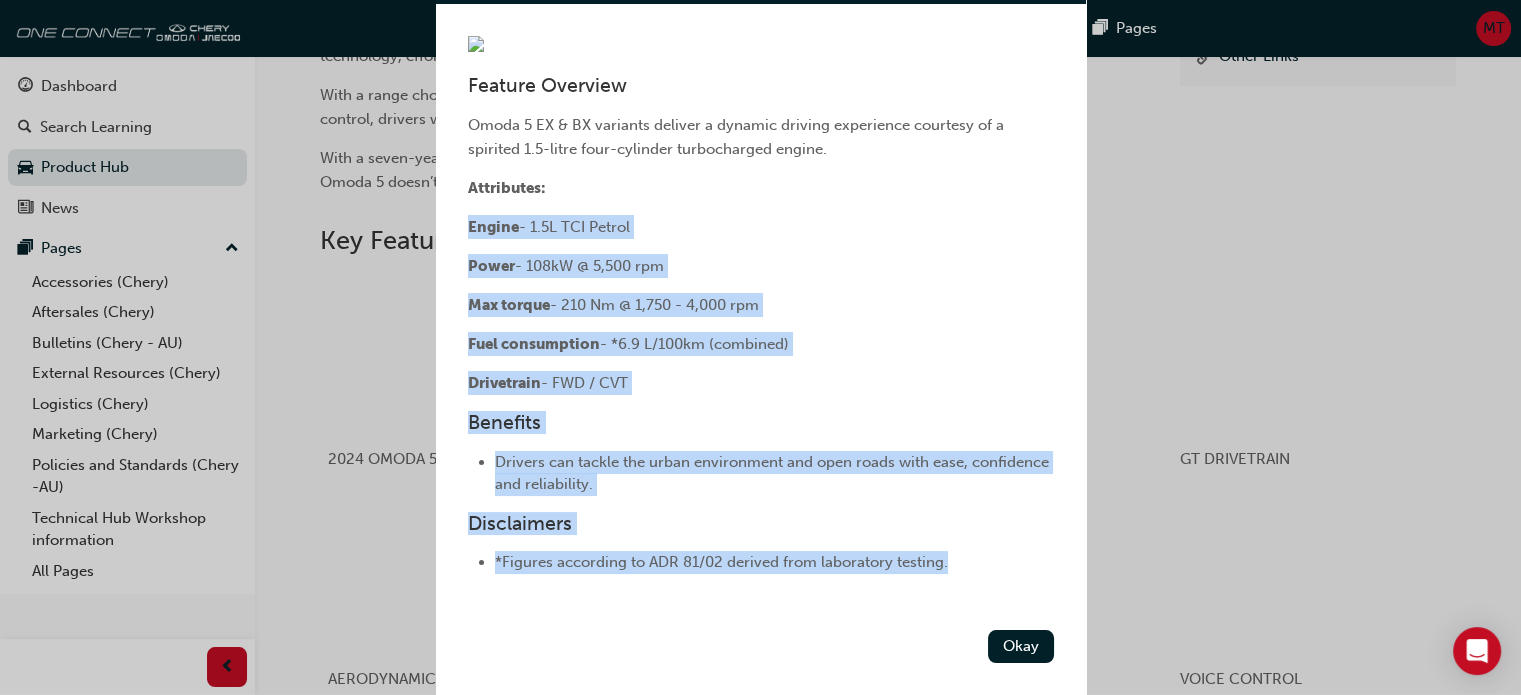 click on "DRIVETRAIN - 1.5L PETROL - CVT Feature Overview Omoda 5 EX & BX variants deliver a dynamic driving experience courtesy of a spirited 1.5-litre four-cylinder turbocharged engine. Attributes: Engine  - 1.5L TCI Petrol Power  - 108kW @ 5,500 rpm Max torque  - 210 Nm @ 1,750 - 4,000 rpm Fuel consumption  - *6.9 L/100km (combined) Drivetrain  - FWD / CVT Benefits Drivers can tackle the urban environment and open roads with ease, confidence and reliability. Disclaimers *Figures according to ADR 81/02 derived from laboratory testing. Okay" at bounding box center (760, 347) 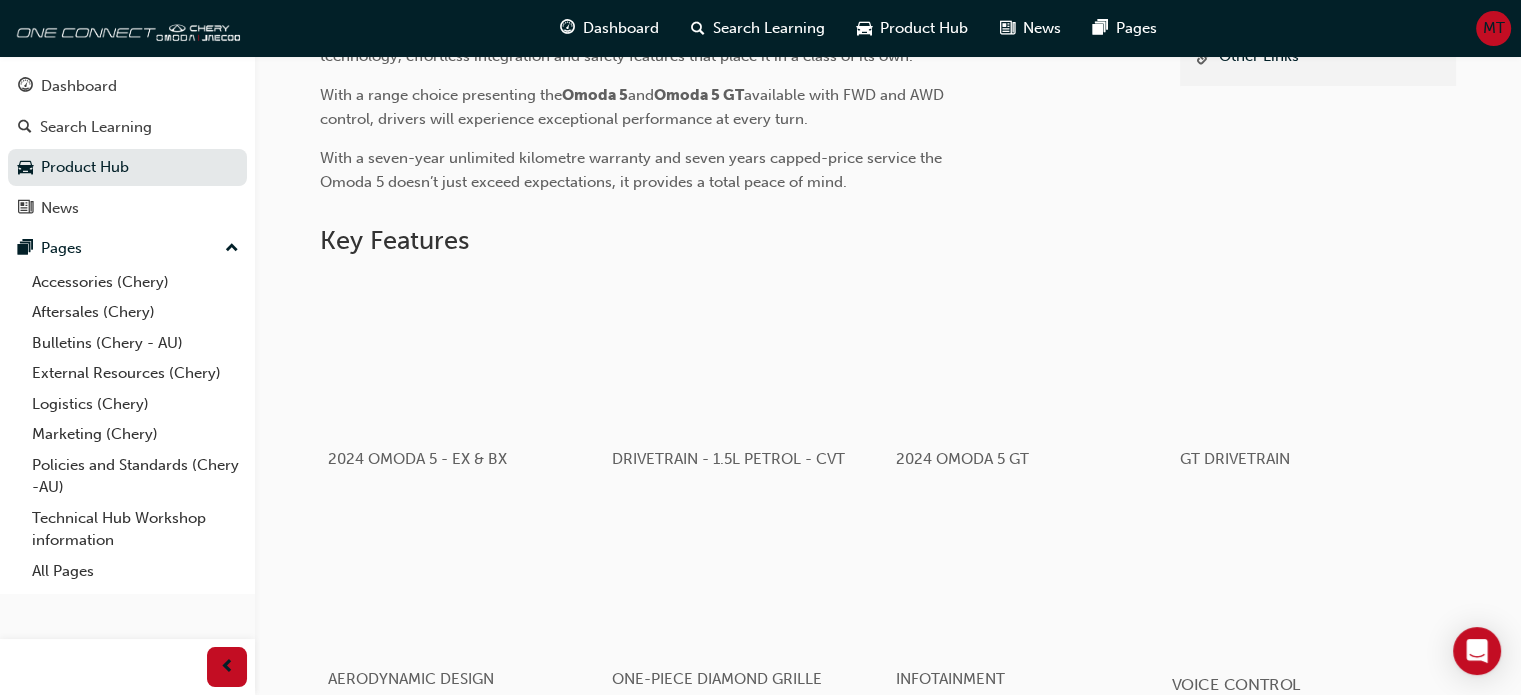 click at bounding box center (1313, 575) 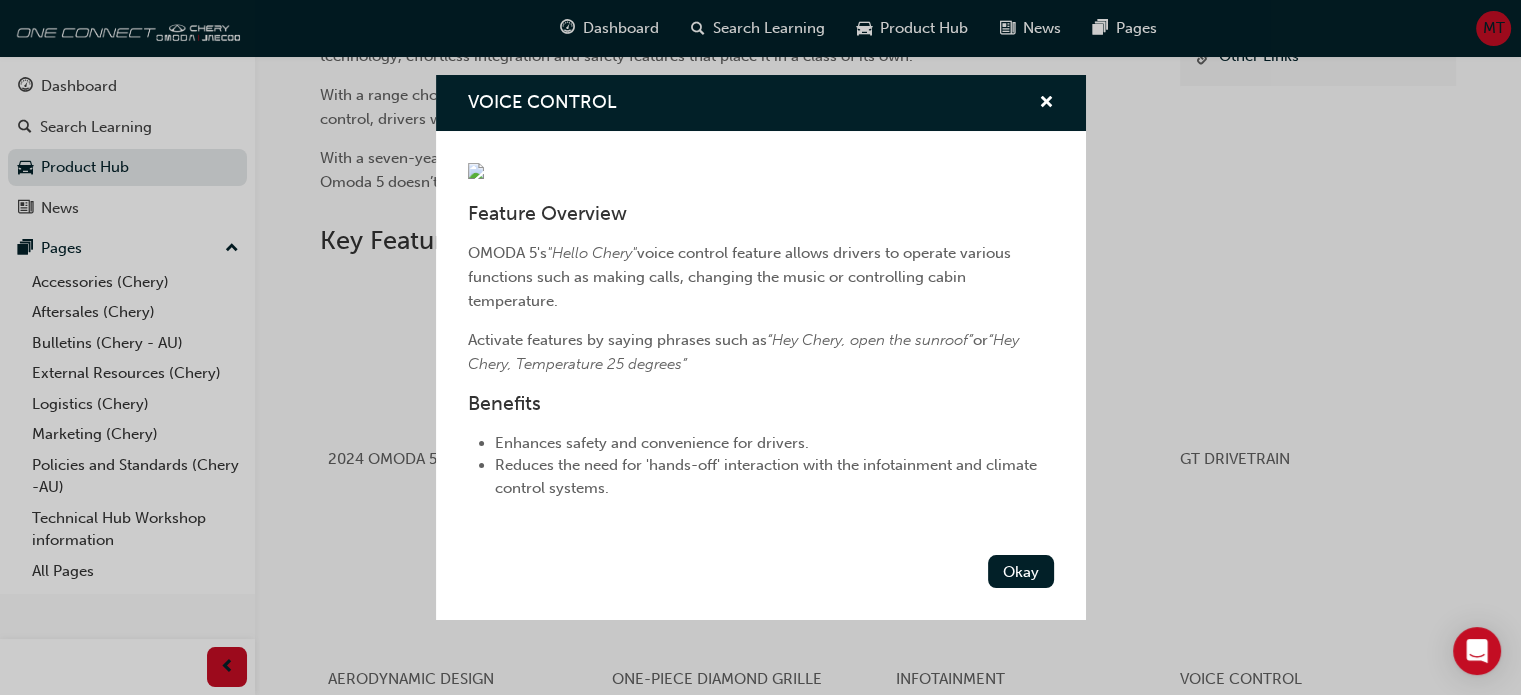 scroll, scrollTop: 144, scrollLeft: 0, axis: vertical 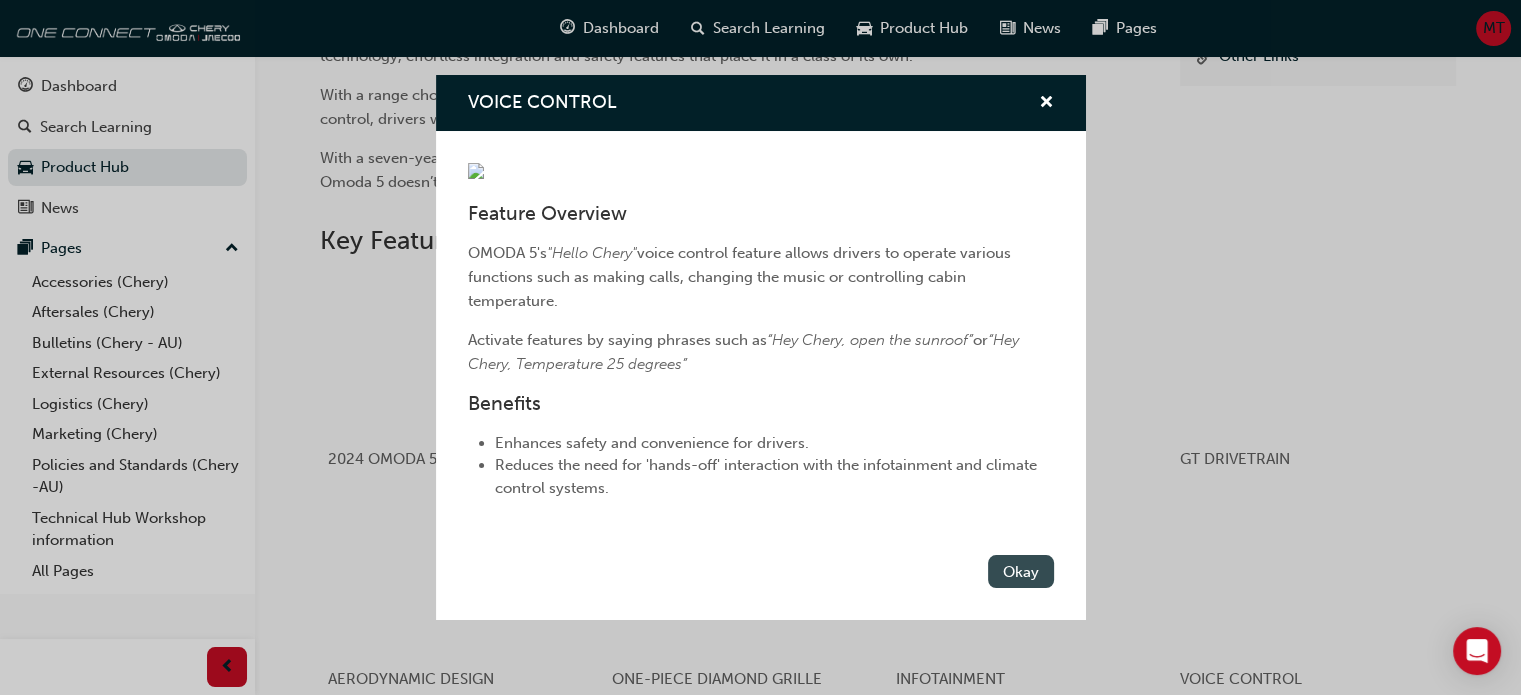 click on "Okay" at bounding box center (1021, 571) 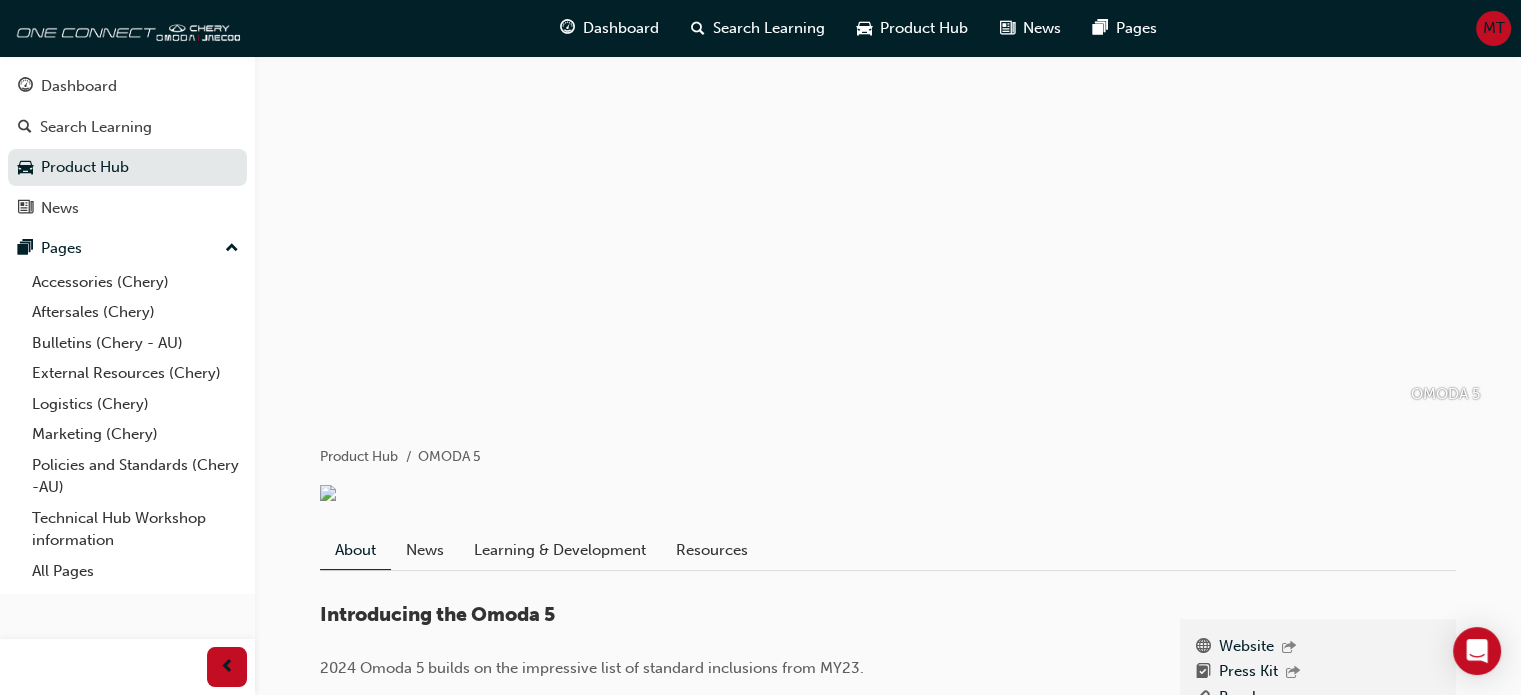 scroll, scrollTop: 35, scrollLeft: 0, axis: vertical 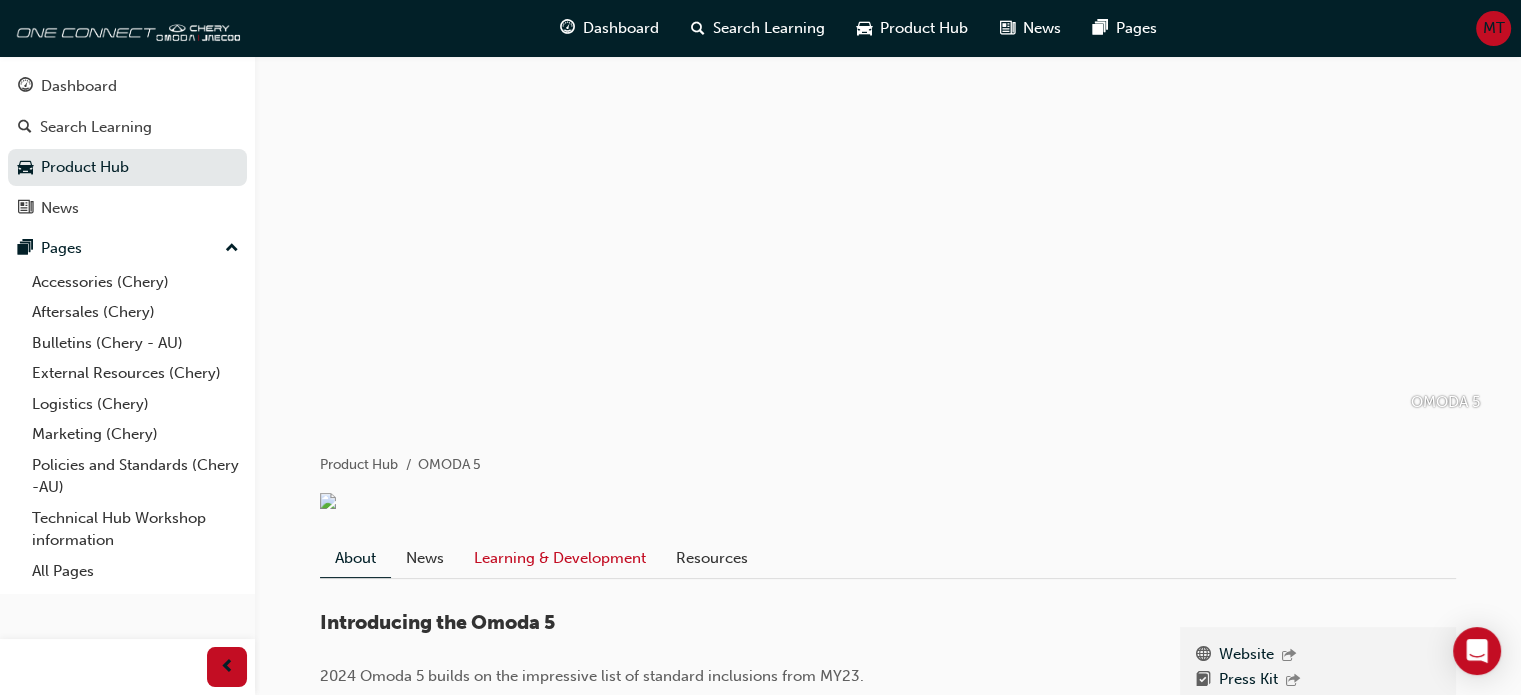click on "Learning & Development" at bounding box center [560, 558] 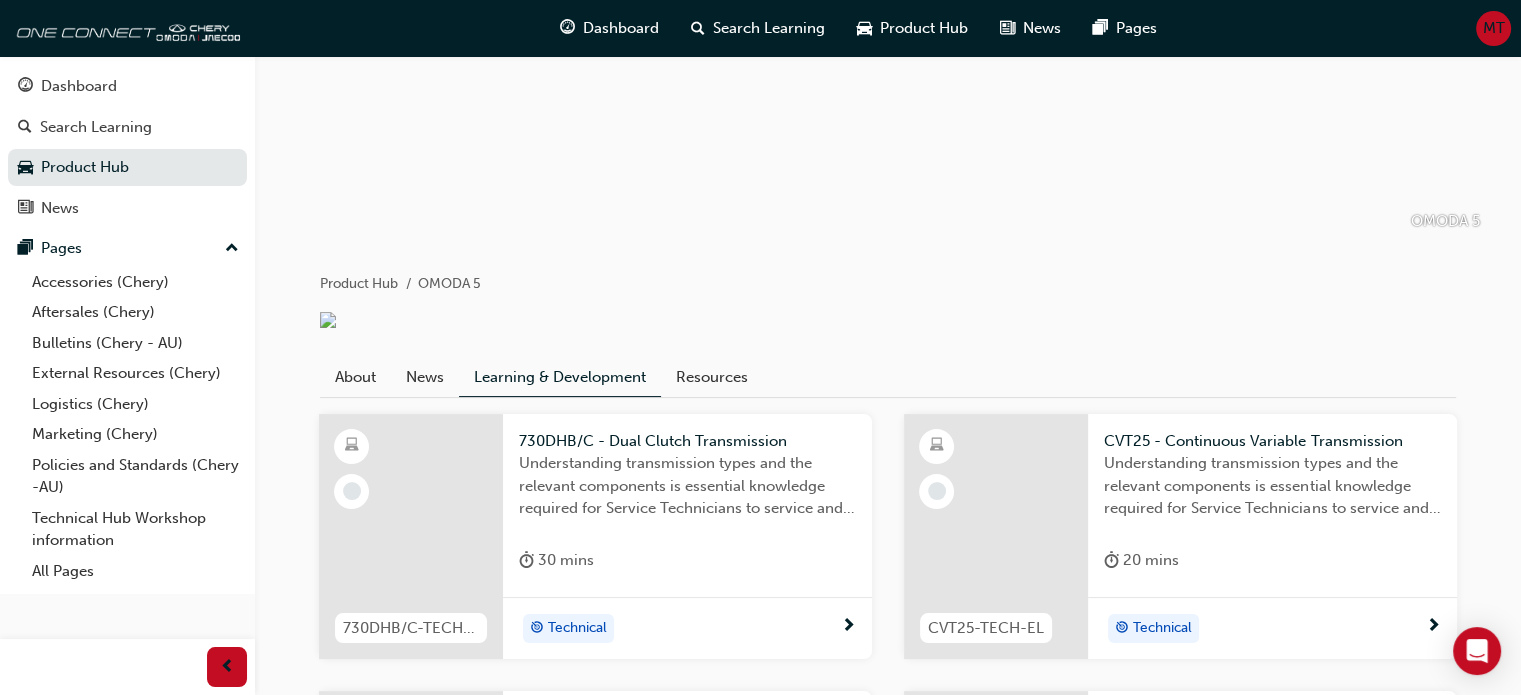 scroll, scrollTop: 0, scrollLeft: 0, axis: both 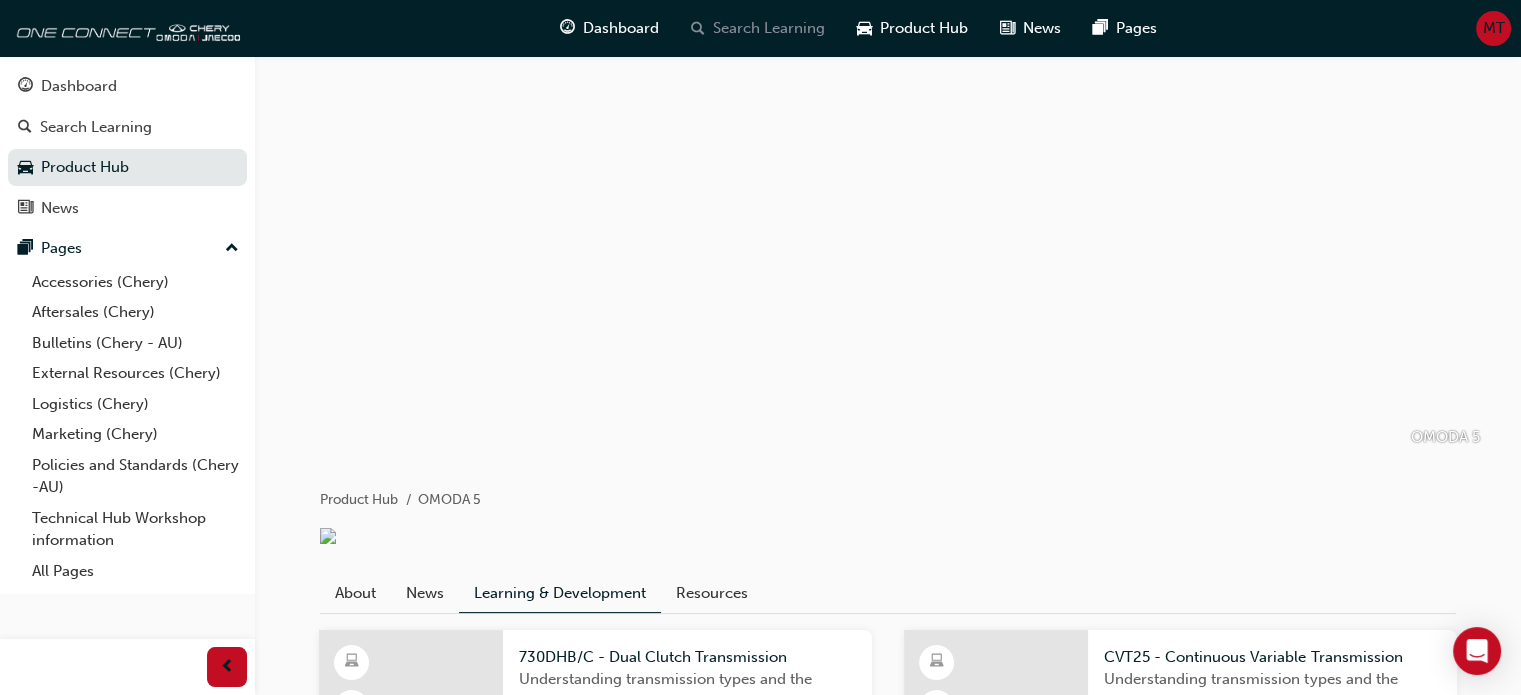click on "Search Learning" at bounding box center (769, 28) 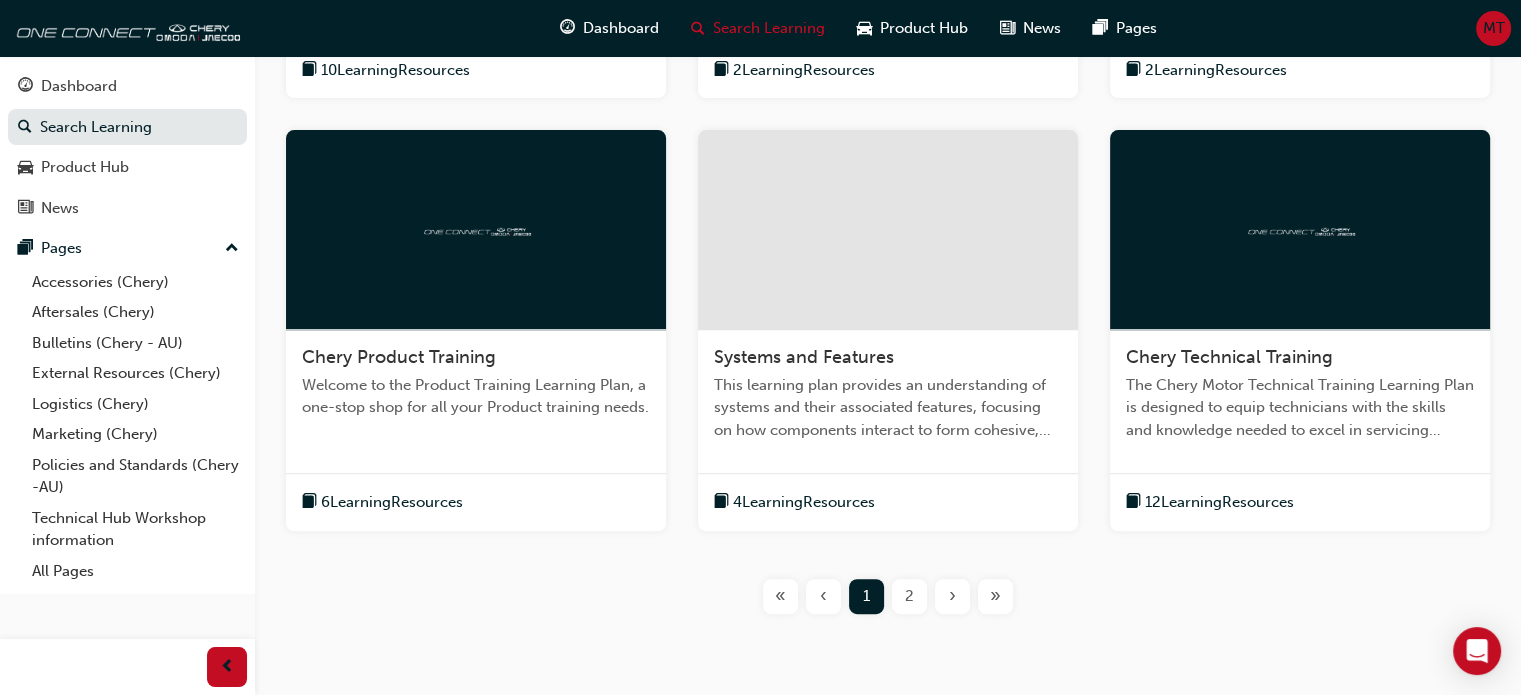 scroll, scrollTop: 767, scrollLeft: 0, axis: vertical 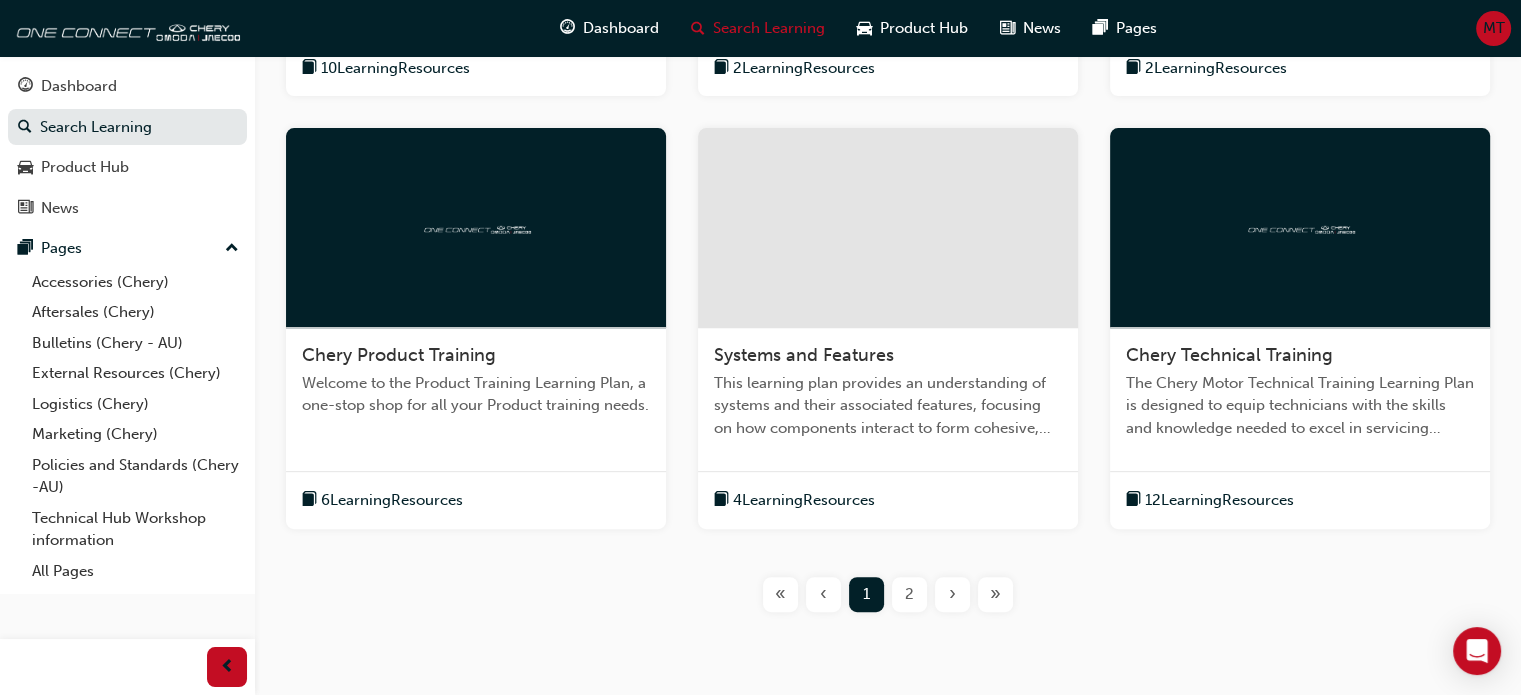 click on "Welcome to the Product Training Learning Plan, a one-stop shop for all your Product training needs." at bounding box center [476, 394] 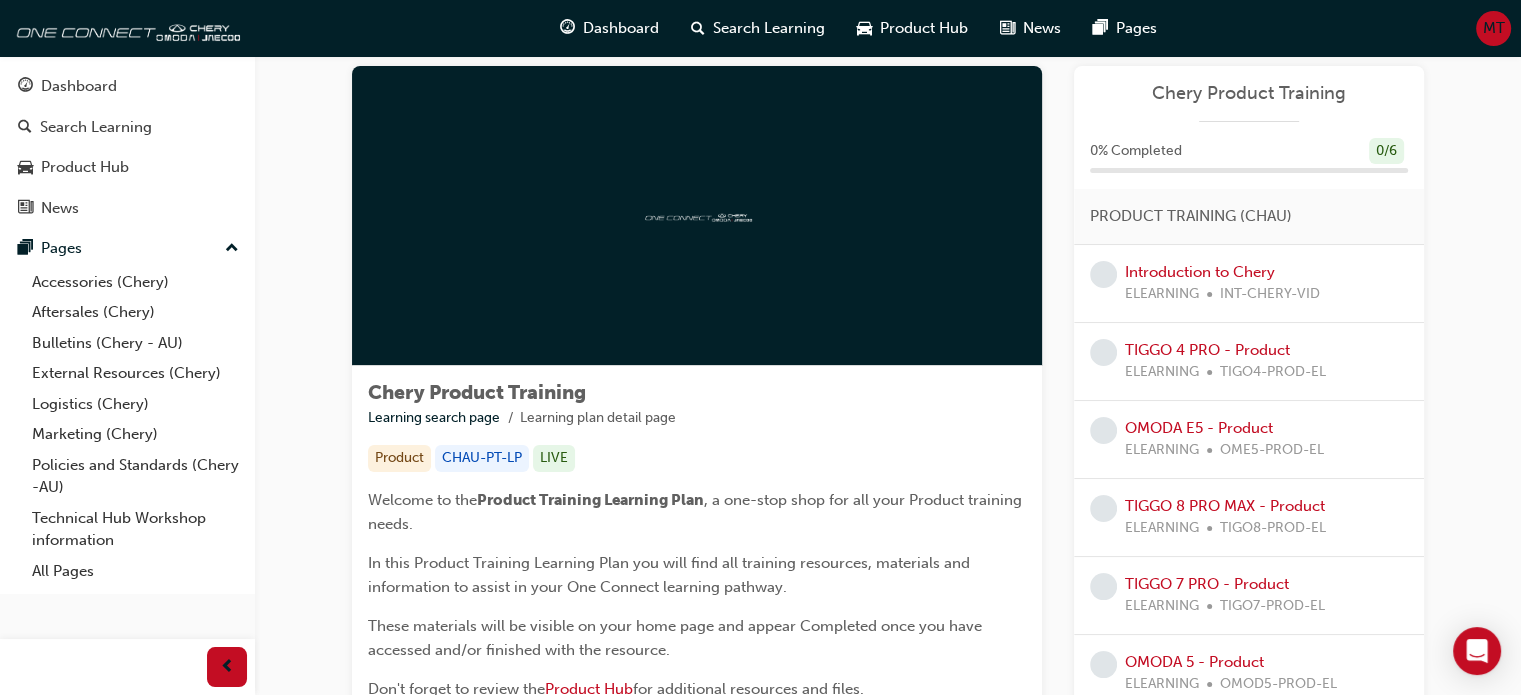 scroll, scrollTop: 0, scrollLeft: 0, axis: both 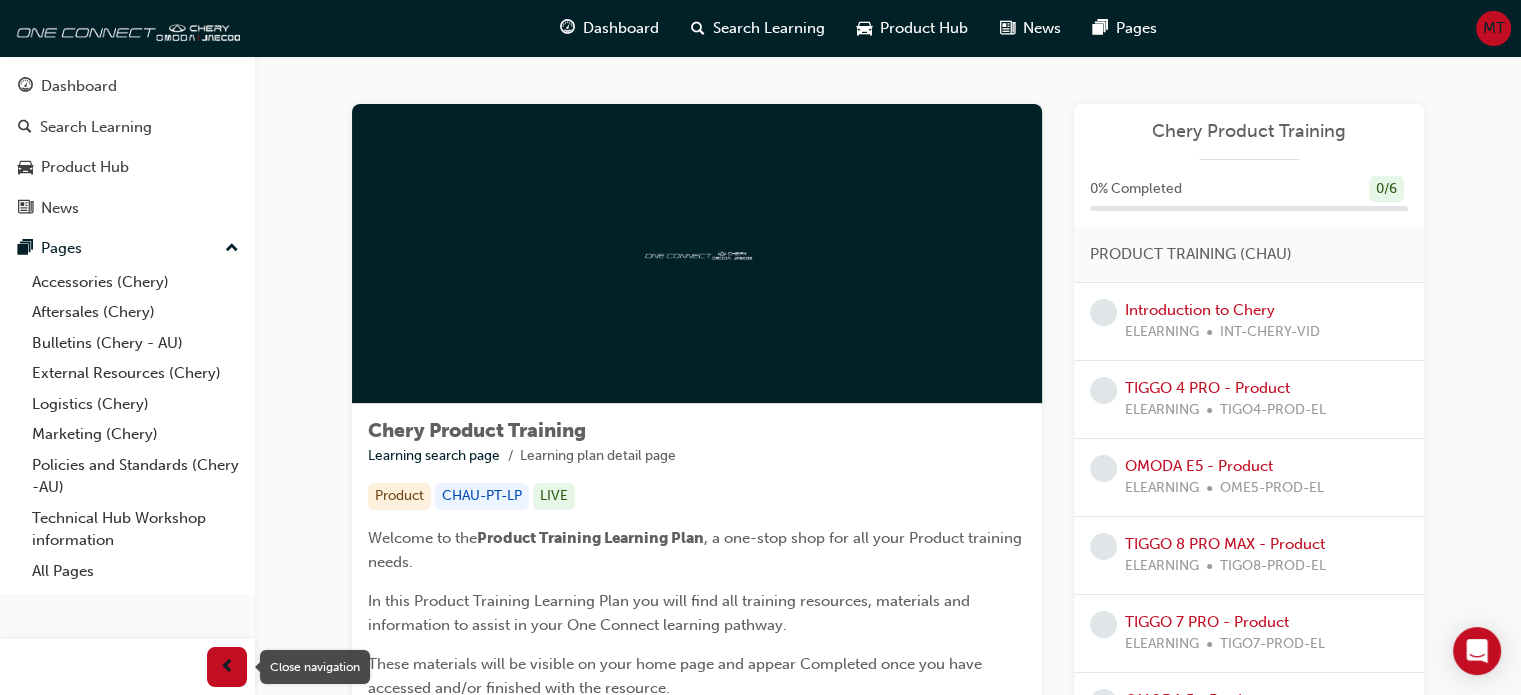 click at bounding box center [227, 667] 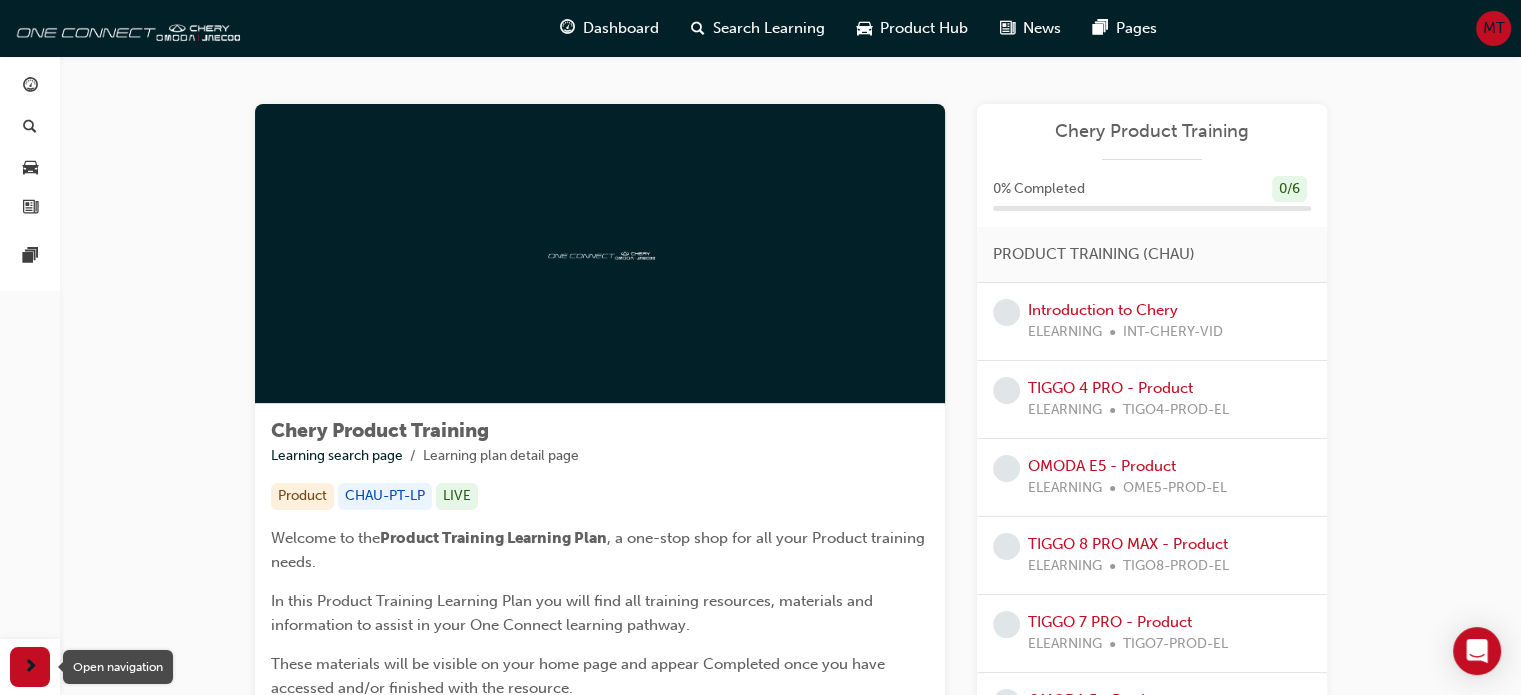click at bounding box center (30, 667) 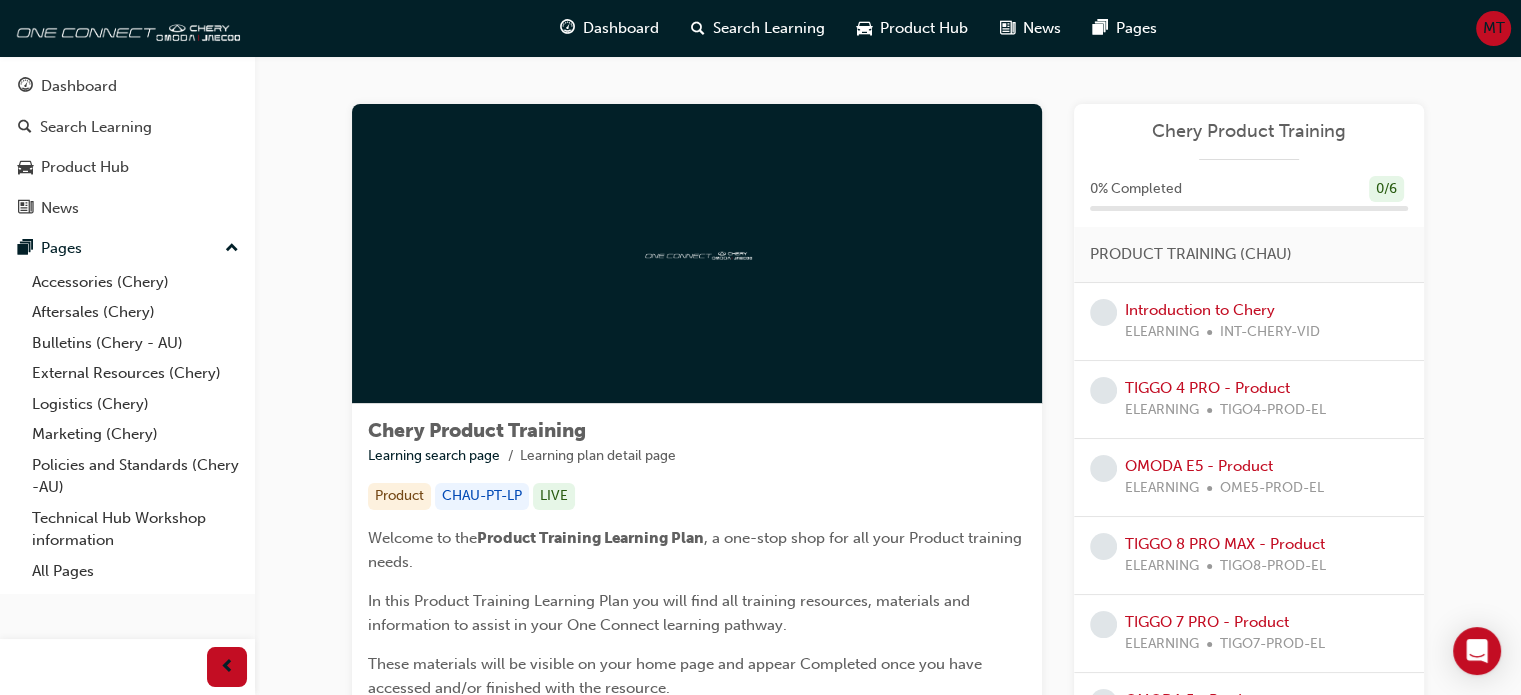 click at bounding box center [127, 667] 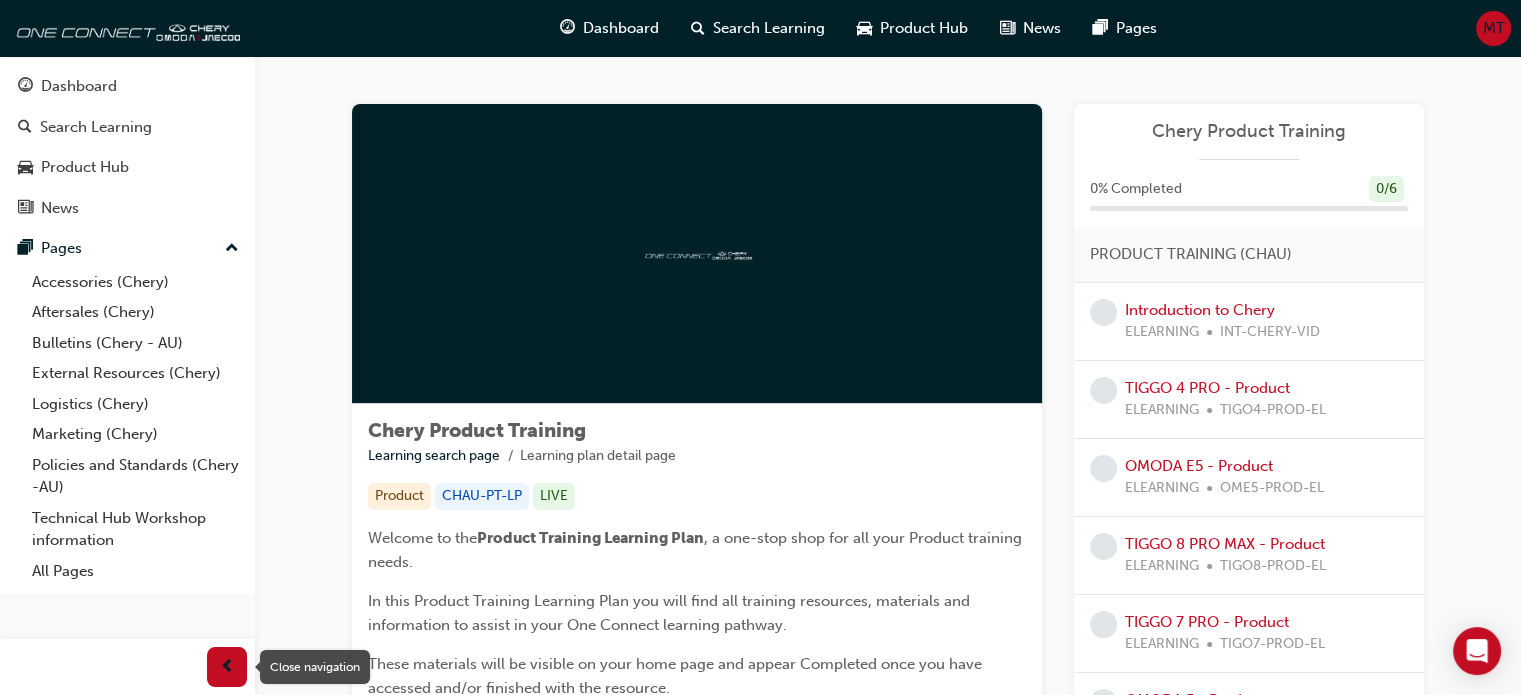 click at bounding box center (227, 667) 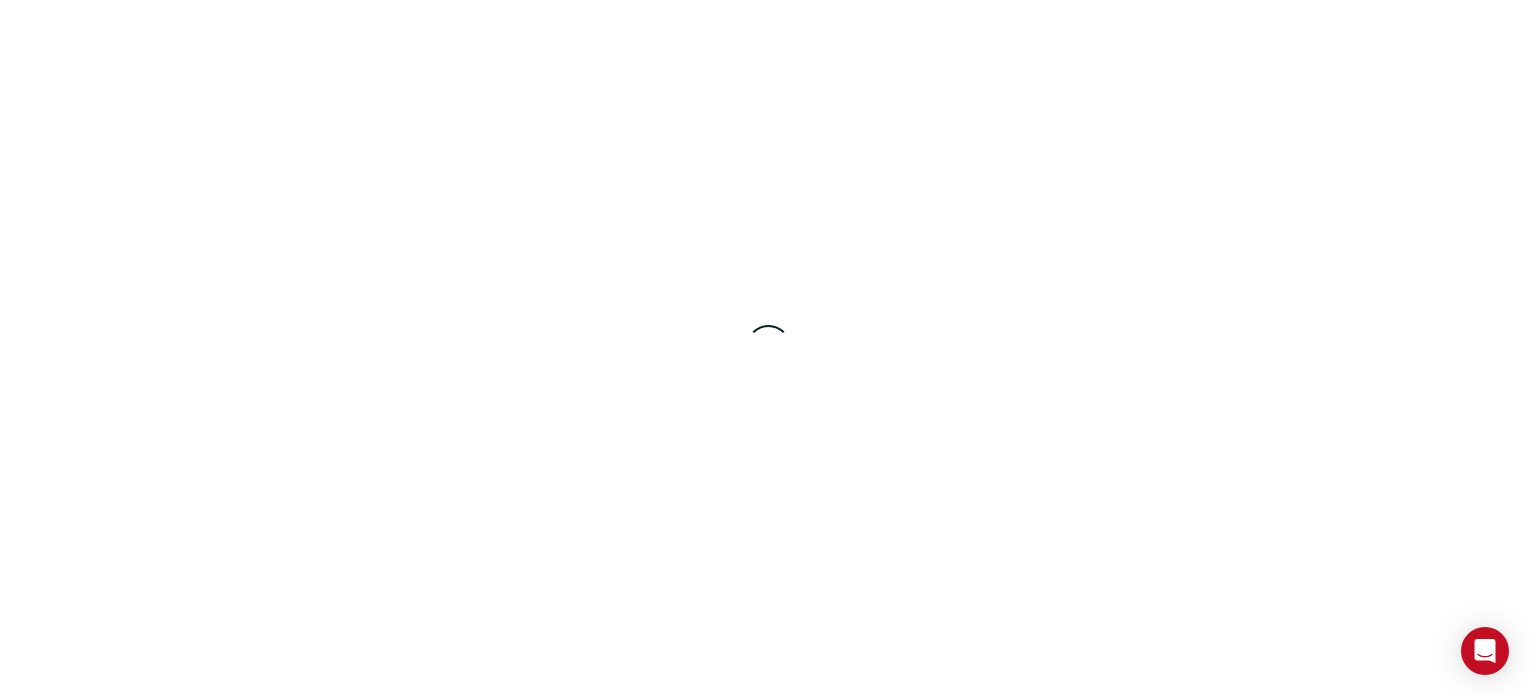 scroll, scrollTop: 0, scrollLeft: 0, axis: both 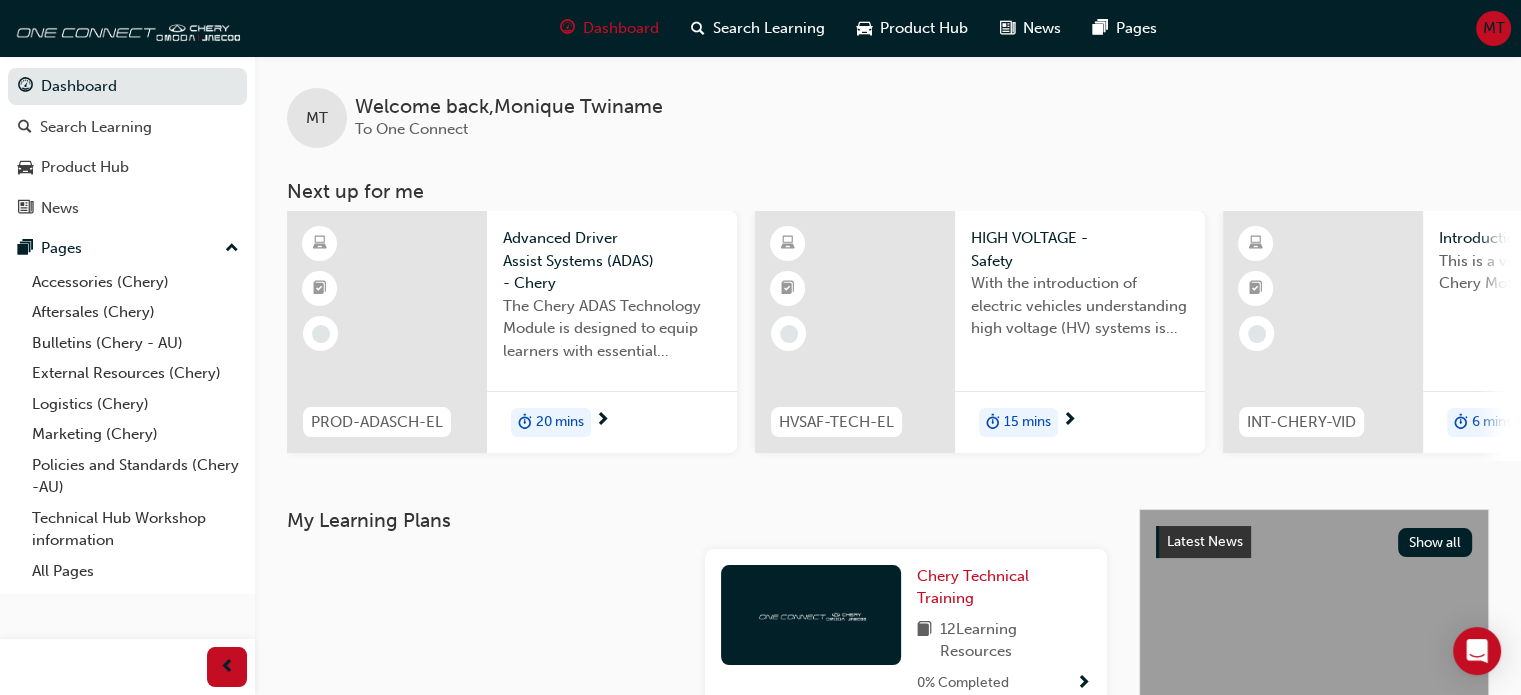 click on "The Chery ADAS Technology Module is designed to equip learners with essential knowledge about cutting-edge Advanced Driver Assistance Systems (ADAS)." at bounding box center (612, 335) 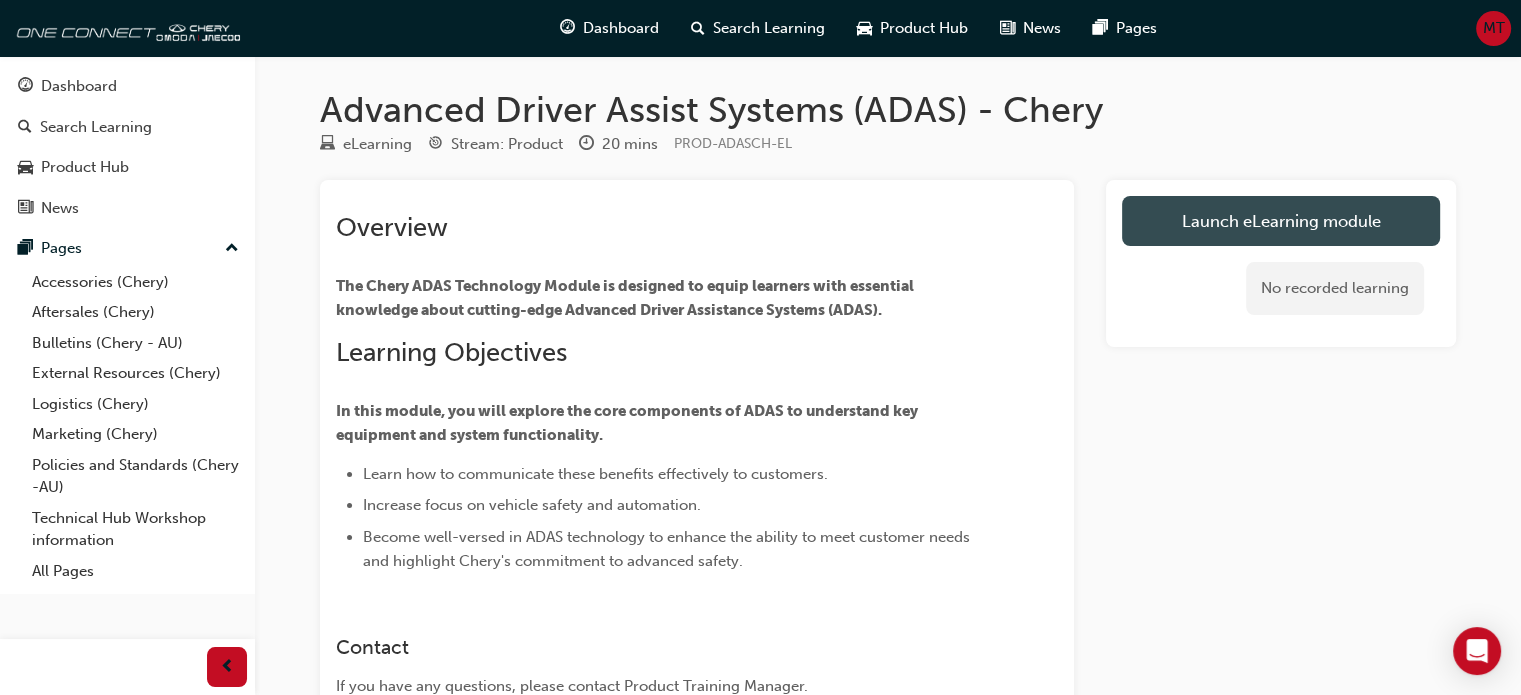 click on "Launch eLearning module" at bounding box center (1281, 221) 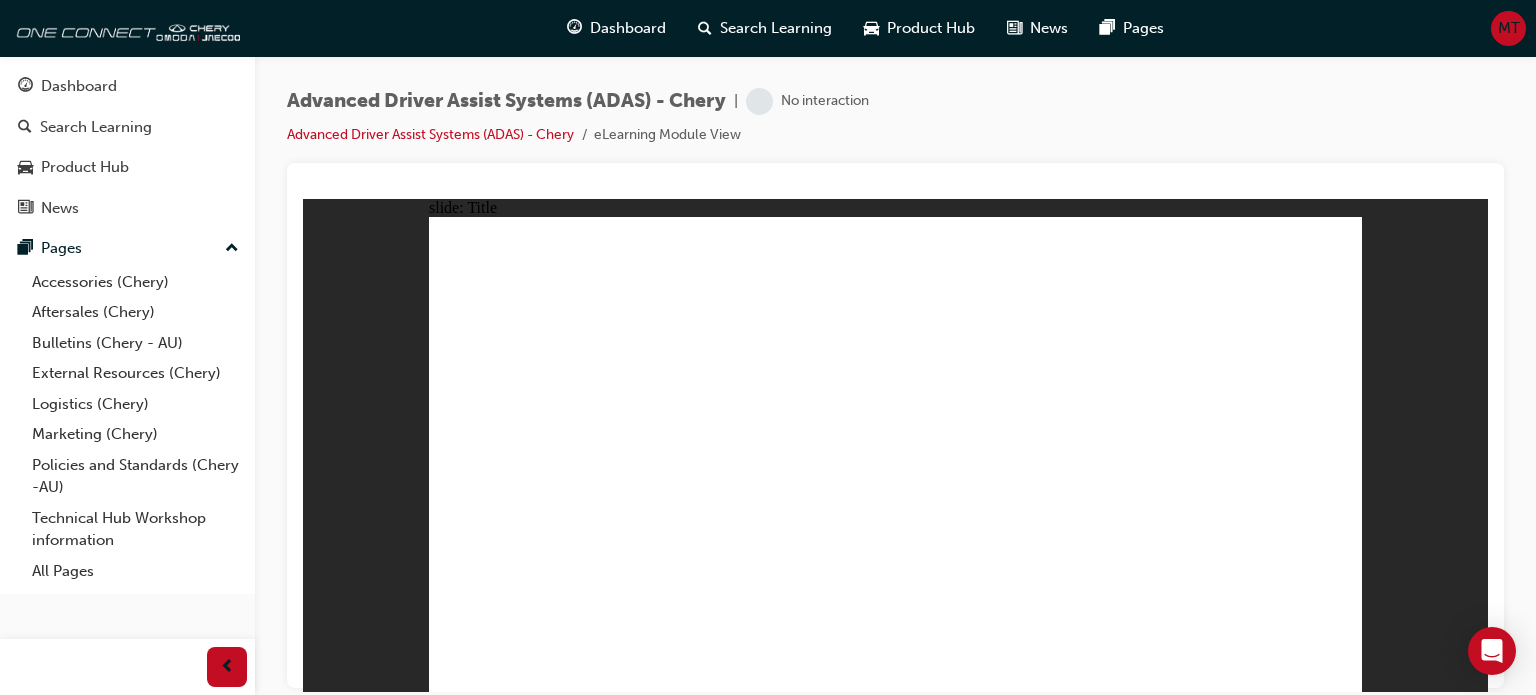 scroll, scrollTop: 0, scrollLeft: 0, axis: both 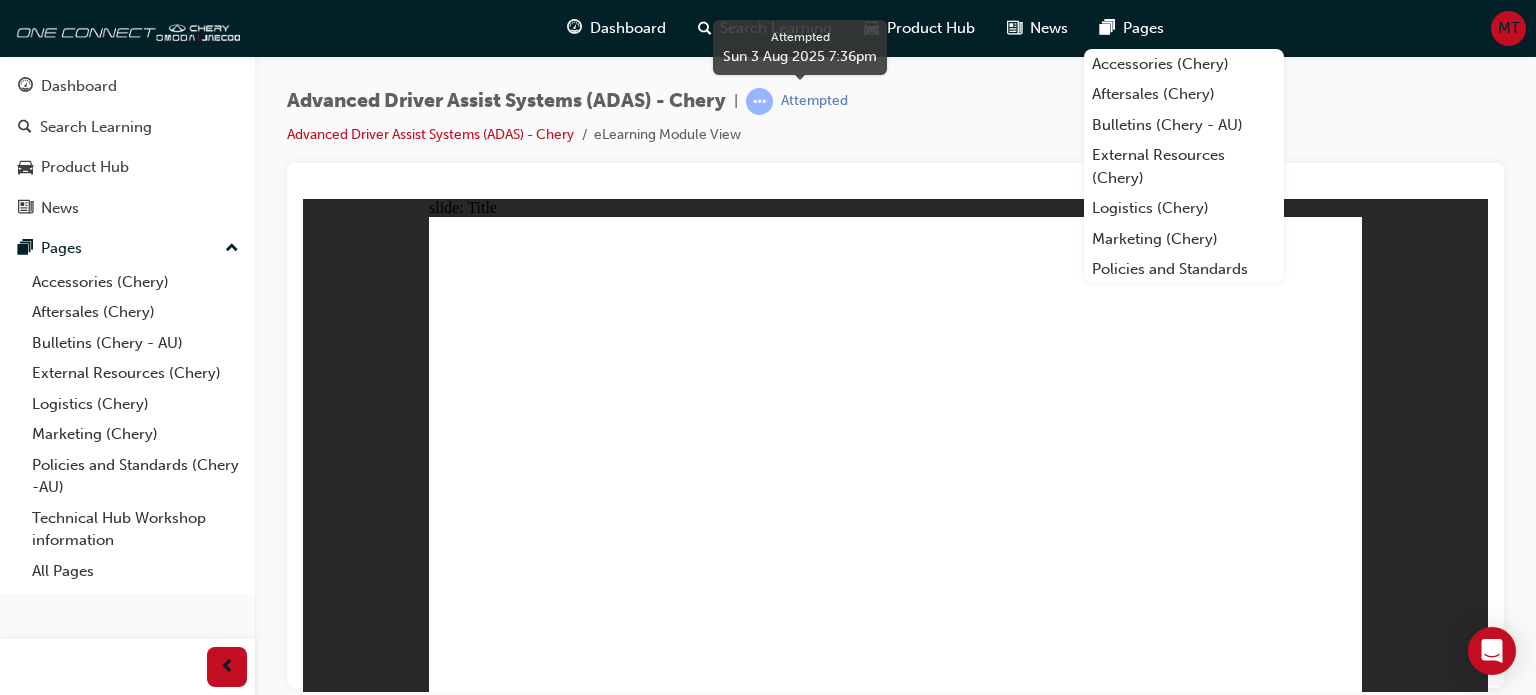 click at bounding box center [759, 101] 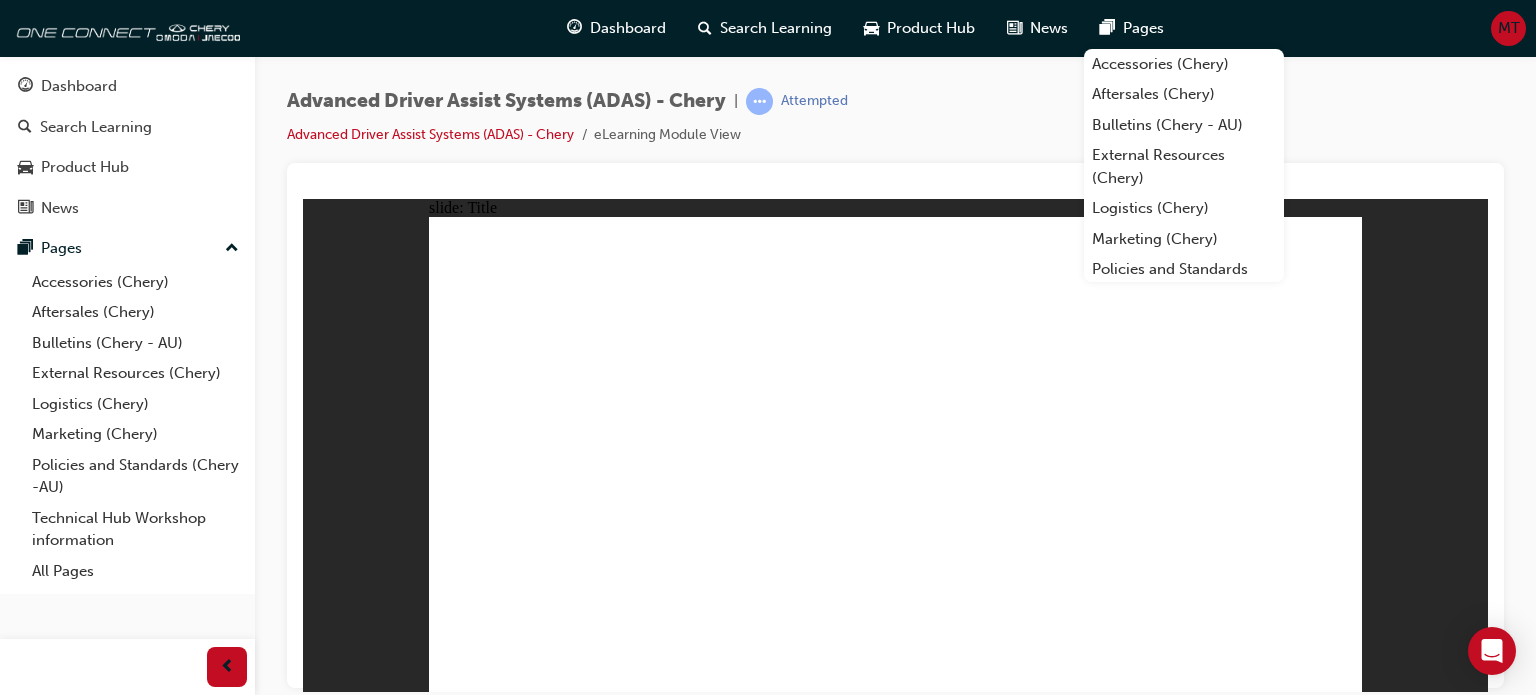 click 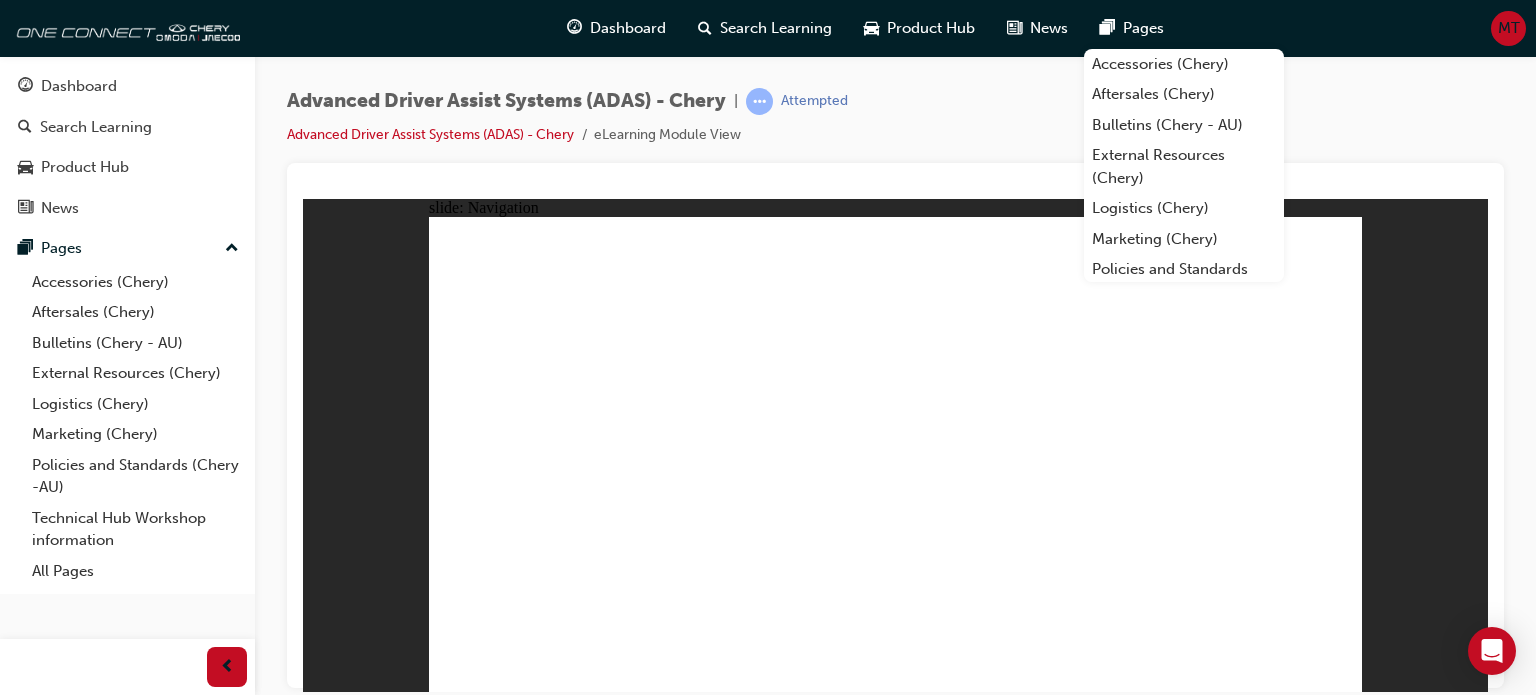 click 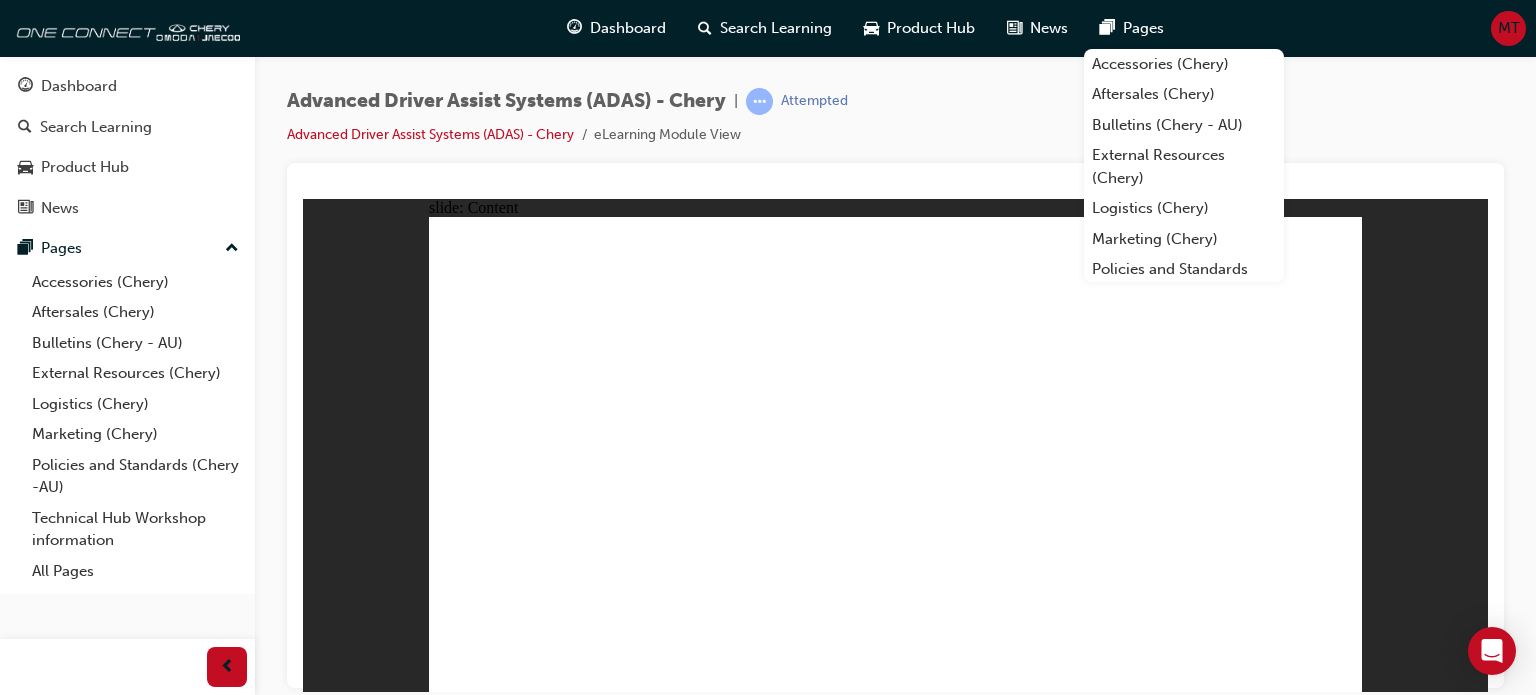 click 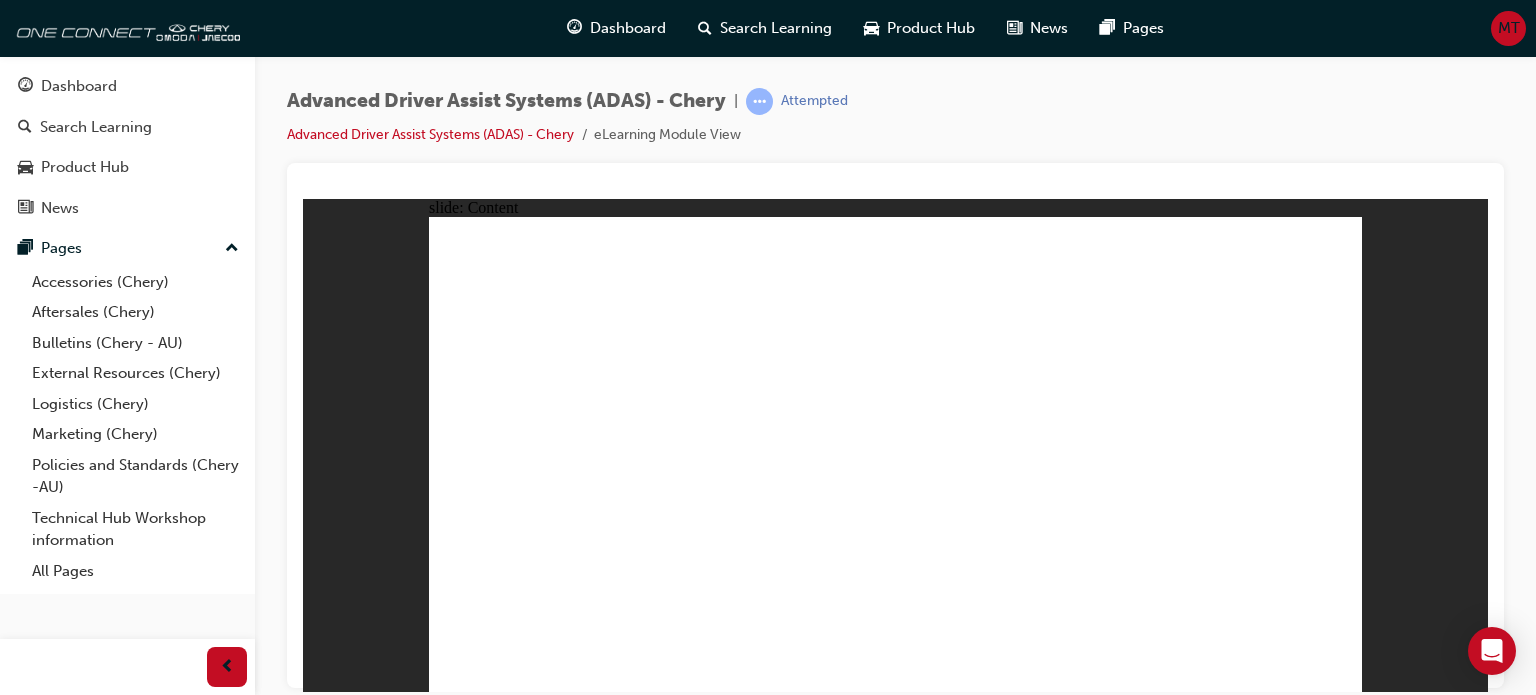 click 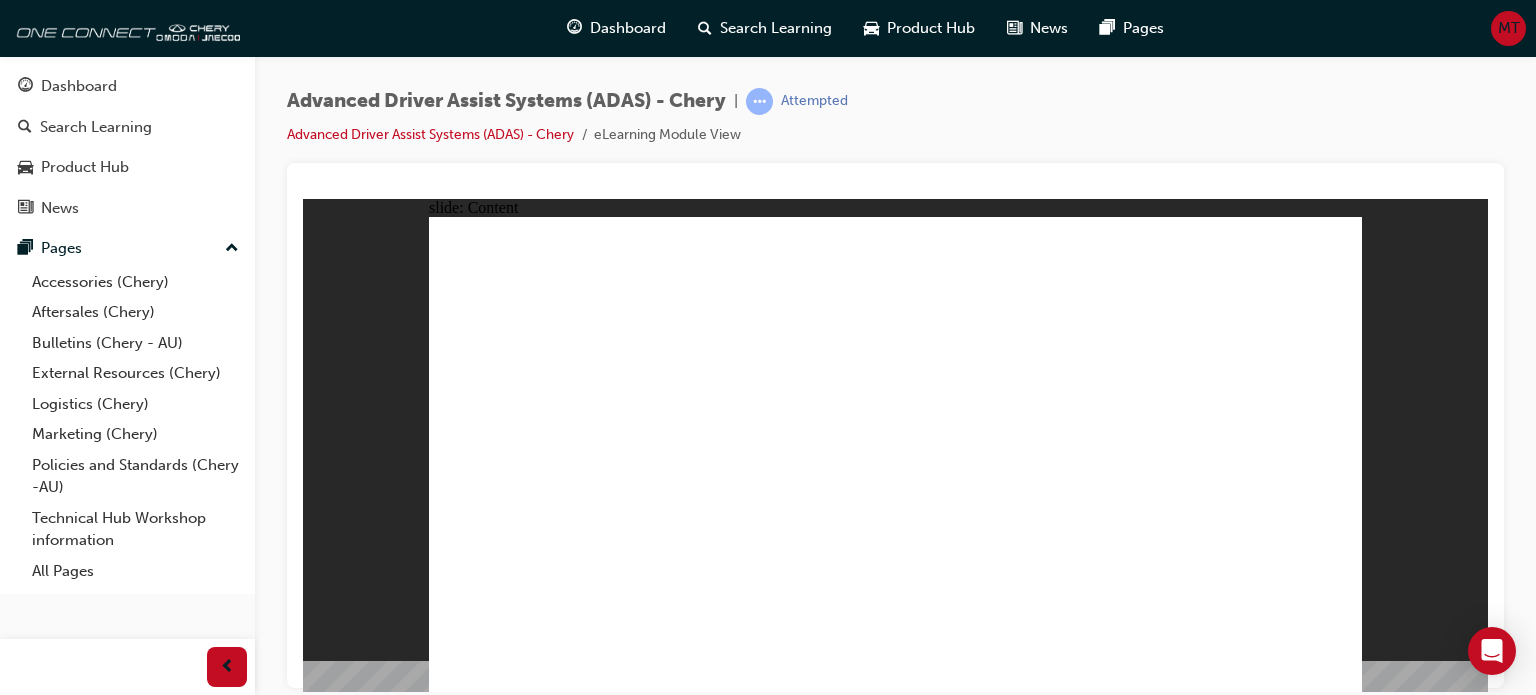 click 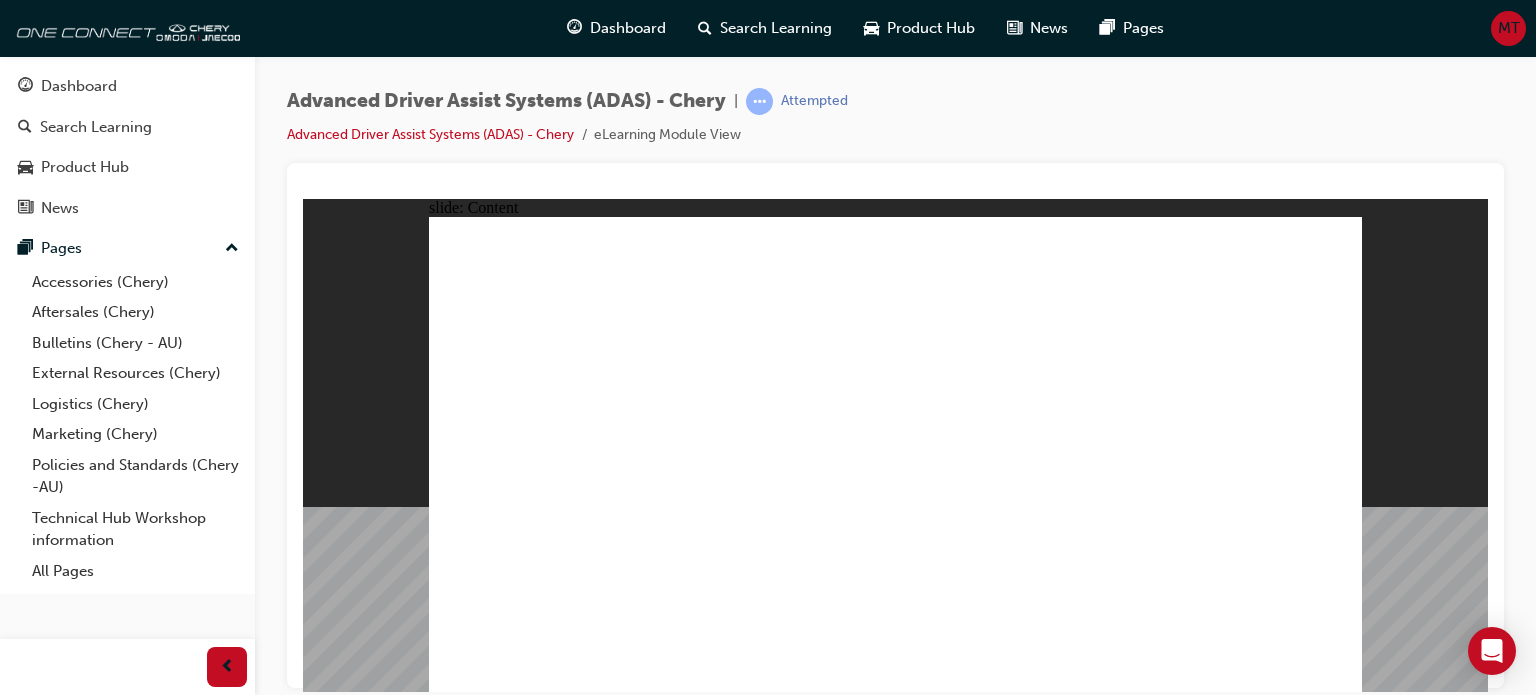 click 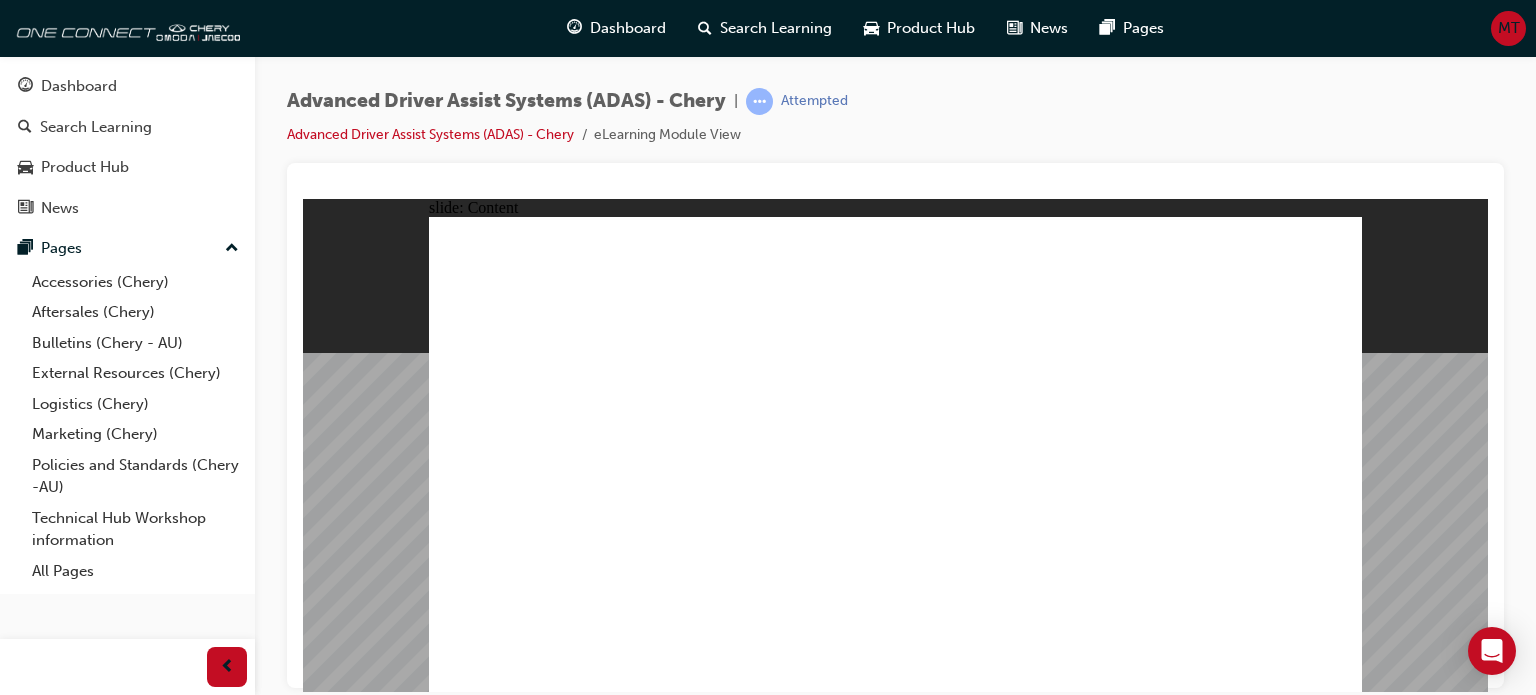 click 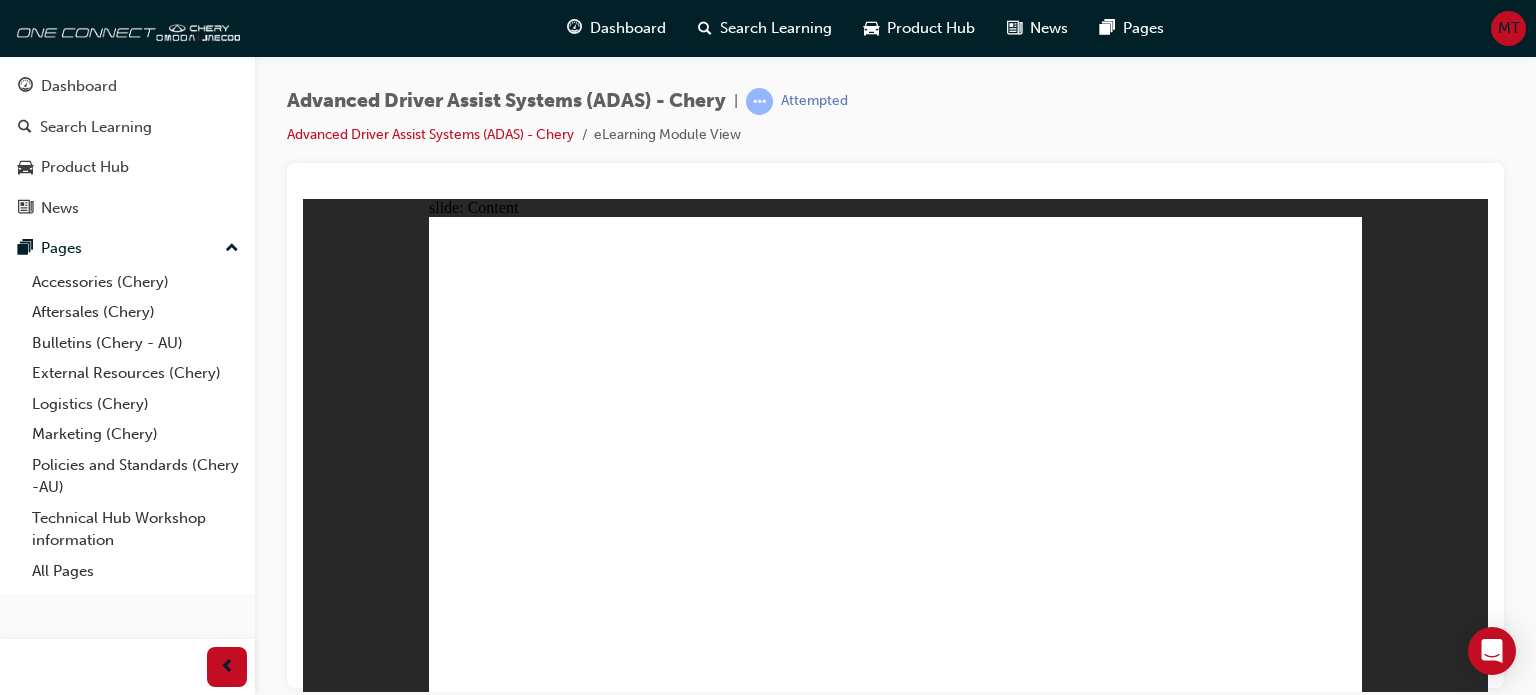 click 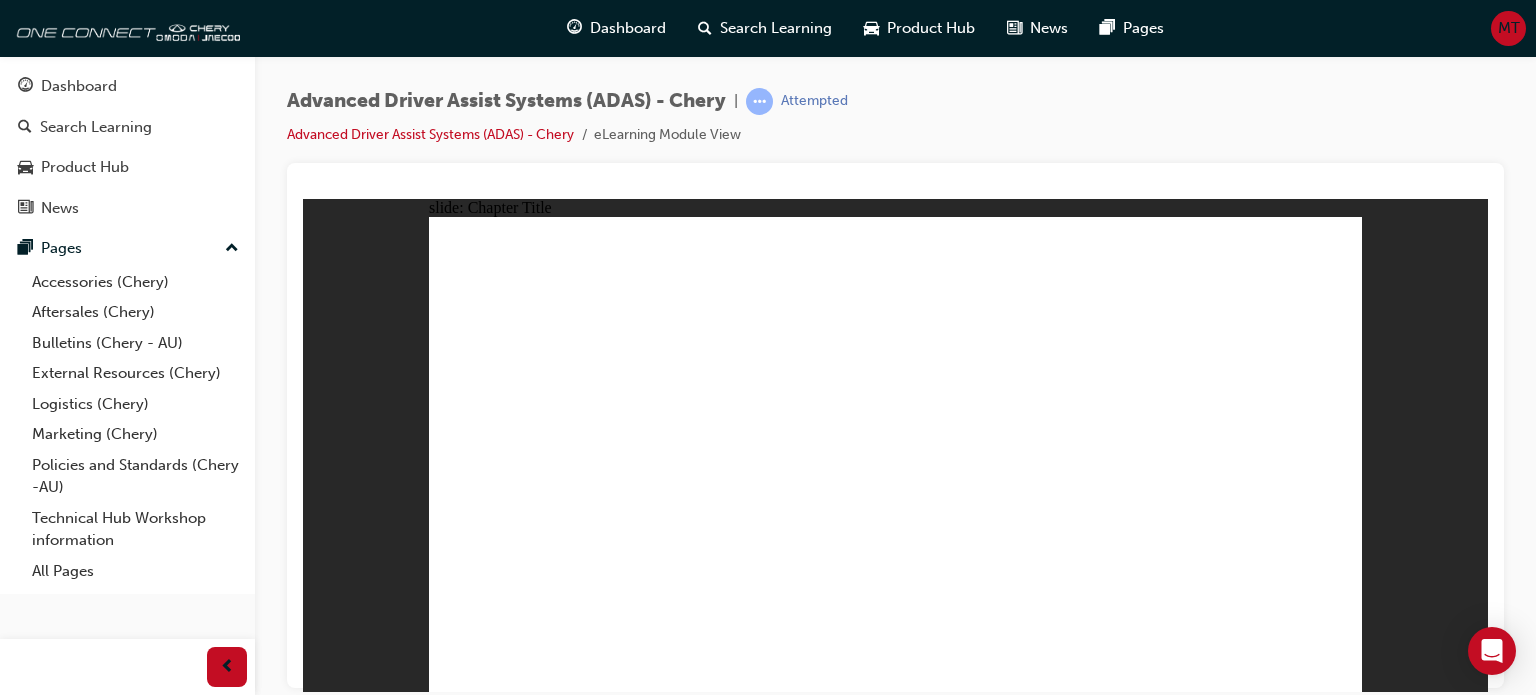 click 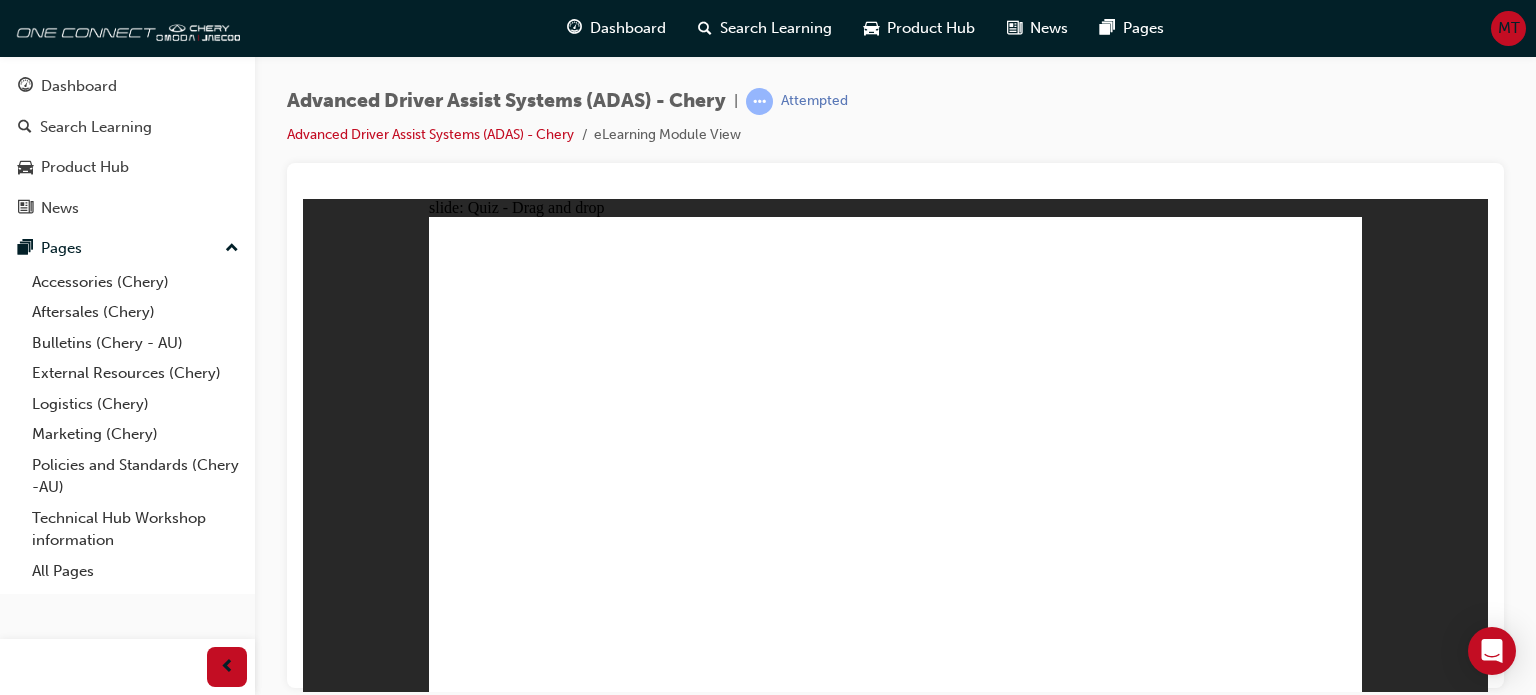 drag, startPoint x: 545, startPoint y: 582, endPoint x: 1148, endPoint y: 257, distance: 685.0066 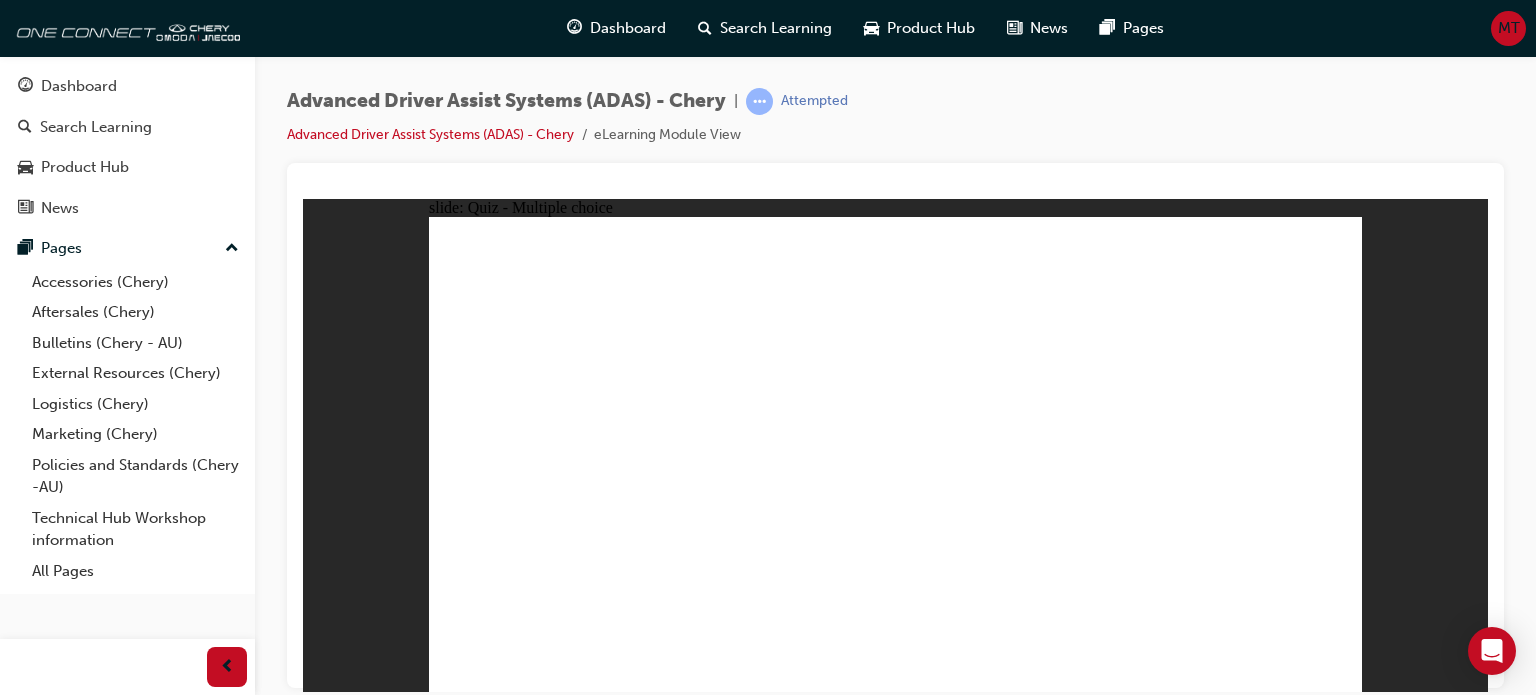 click 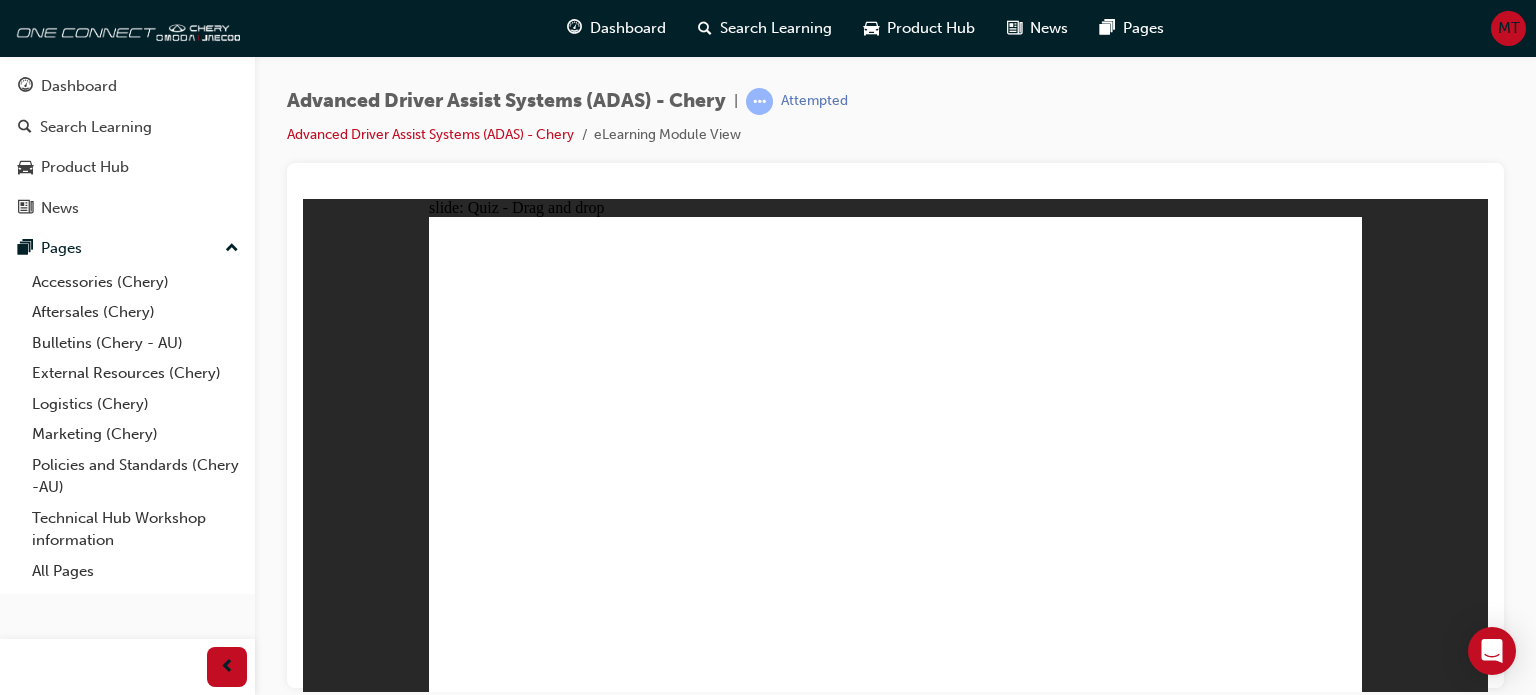 drag, startPoint x: 1006, startPoint y: 260, endPoint x: 951, endPoint y: 563, distance: 307.9513 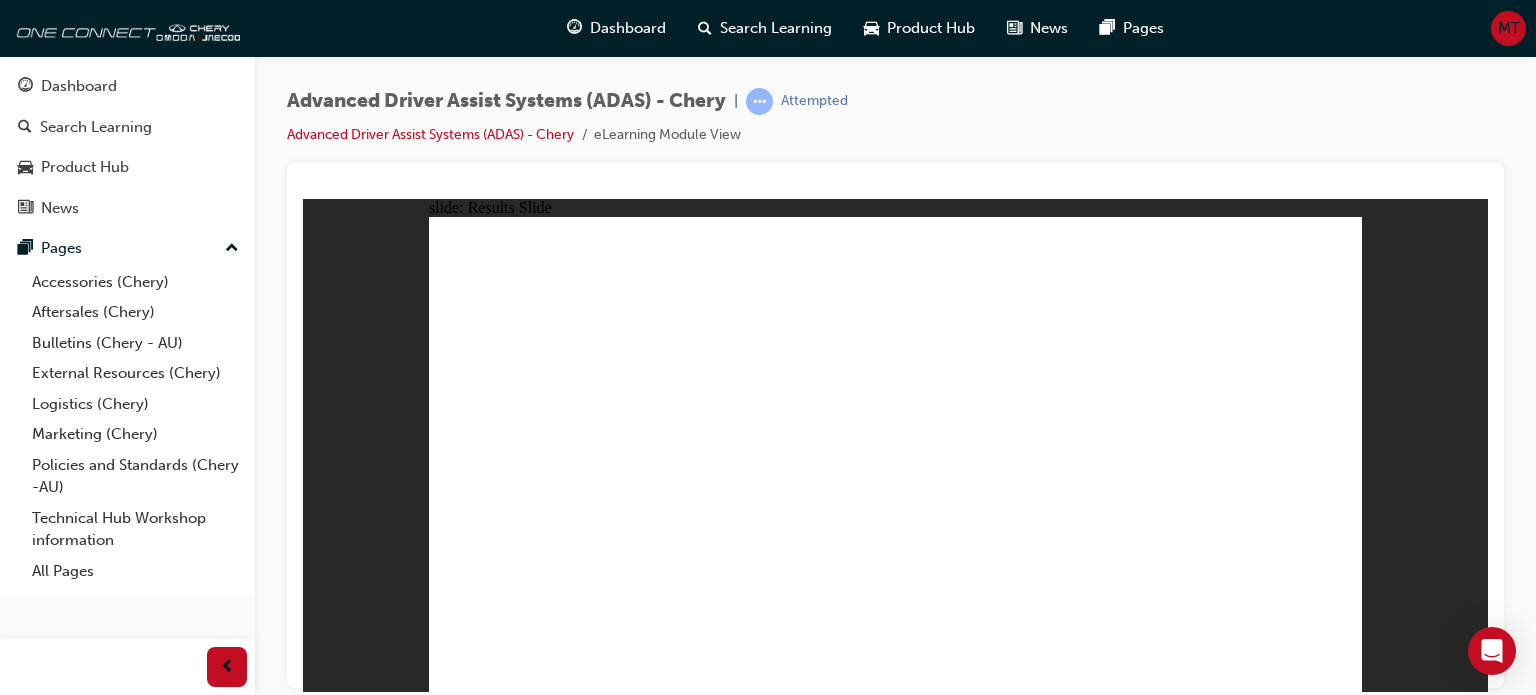 click 